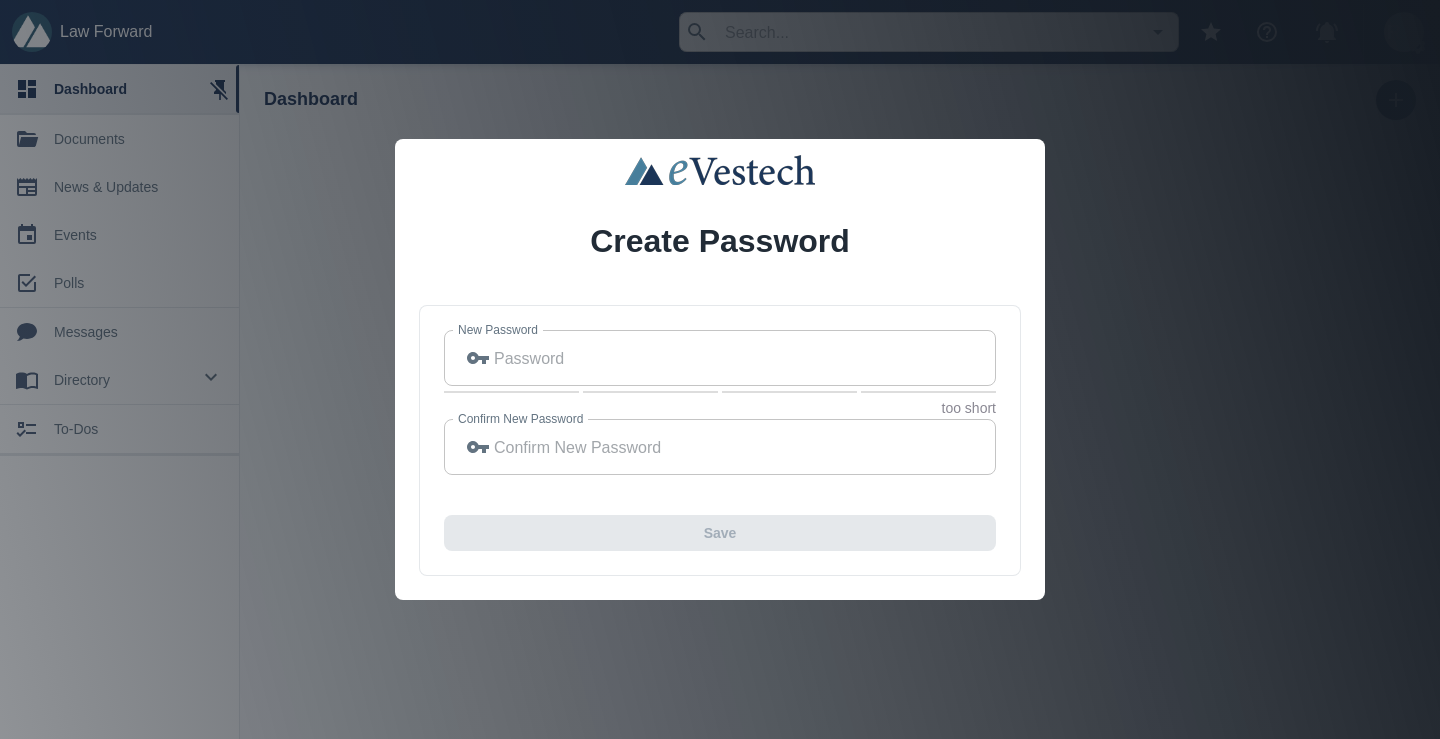 scroll, scrollTop: 0, scrollLeft: 0, axis: both 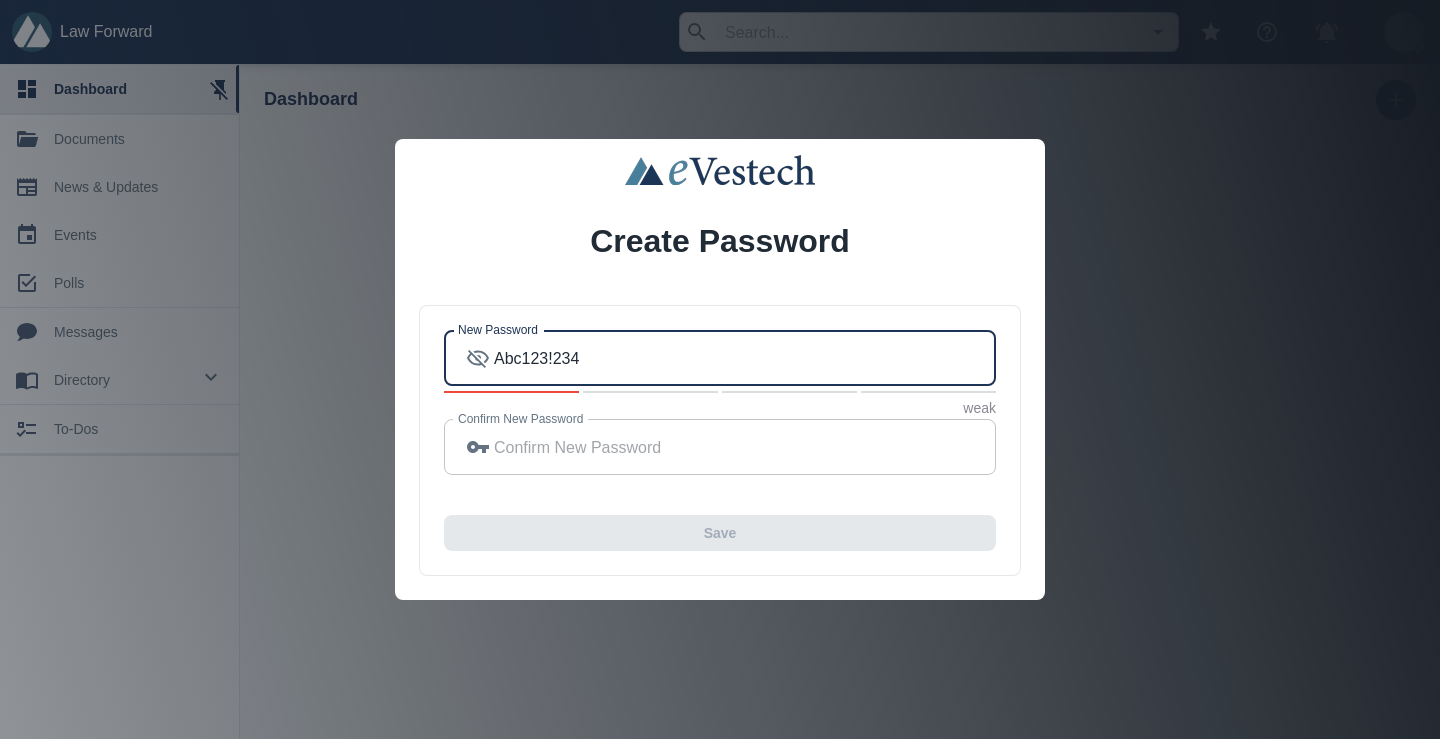type on "Abc123!234" 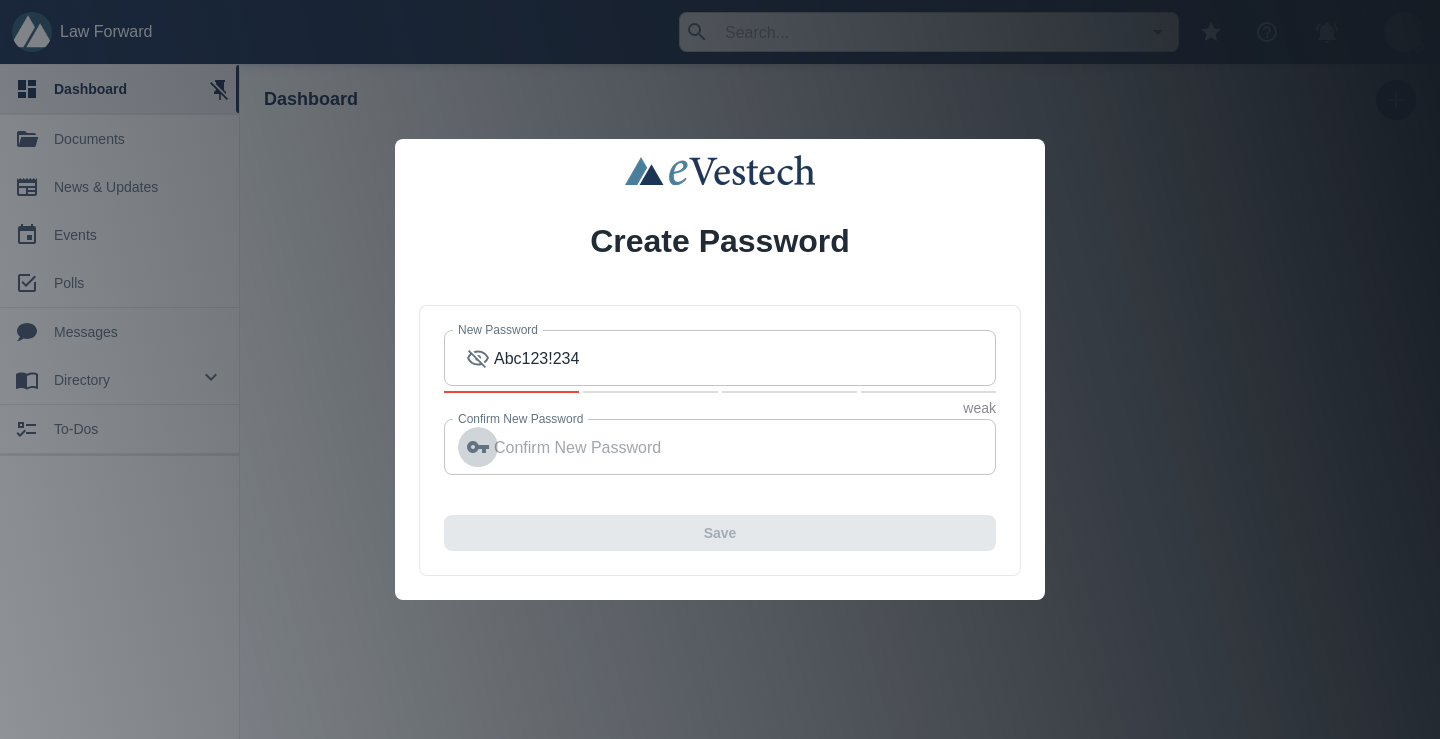 type 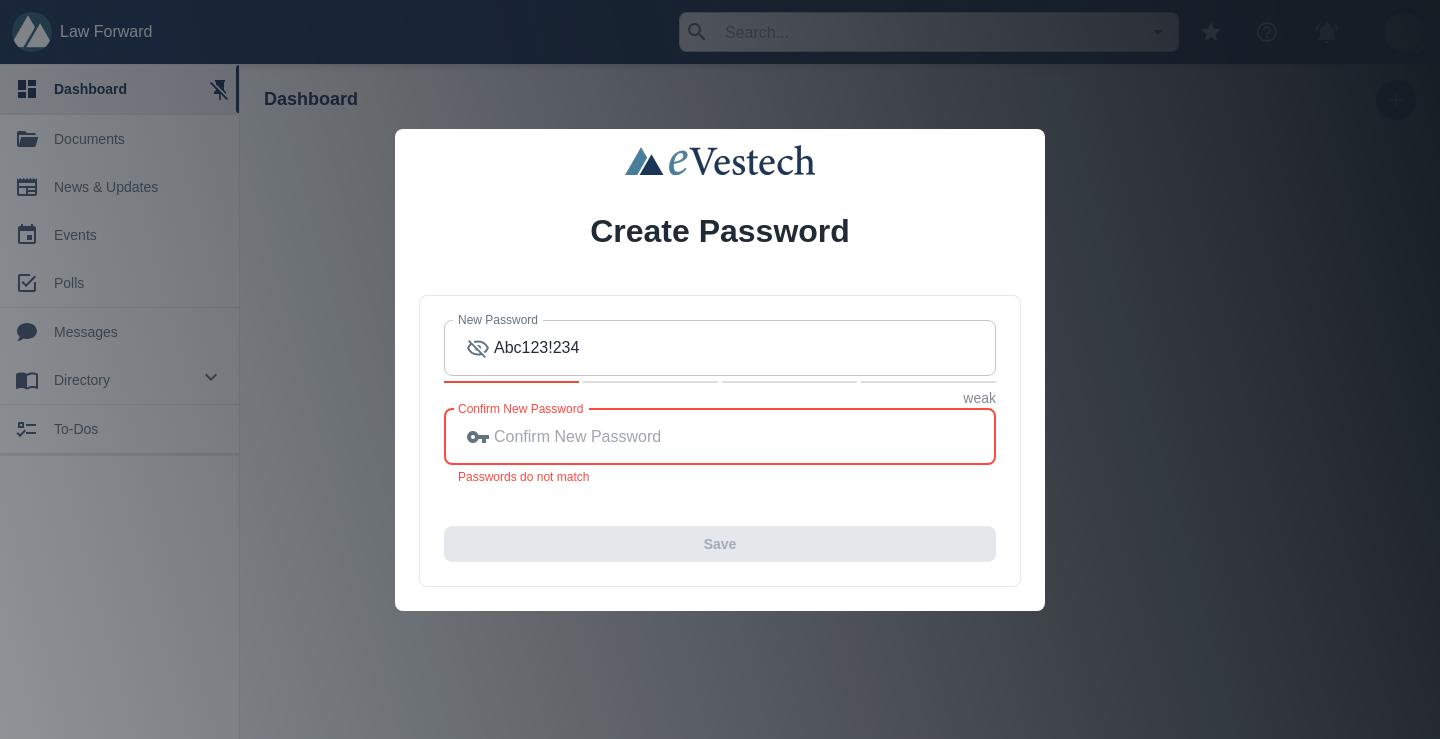 click on "Abc123!234" at bounding box center (745, 348) 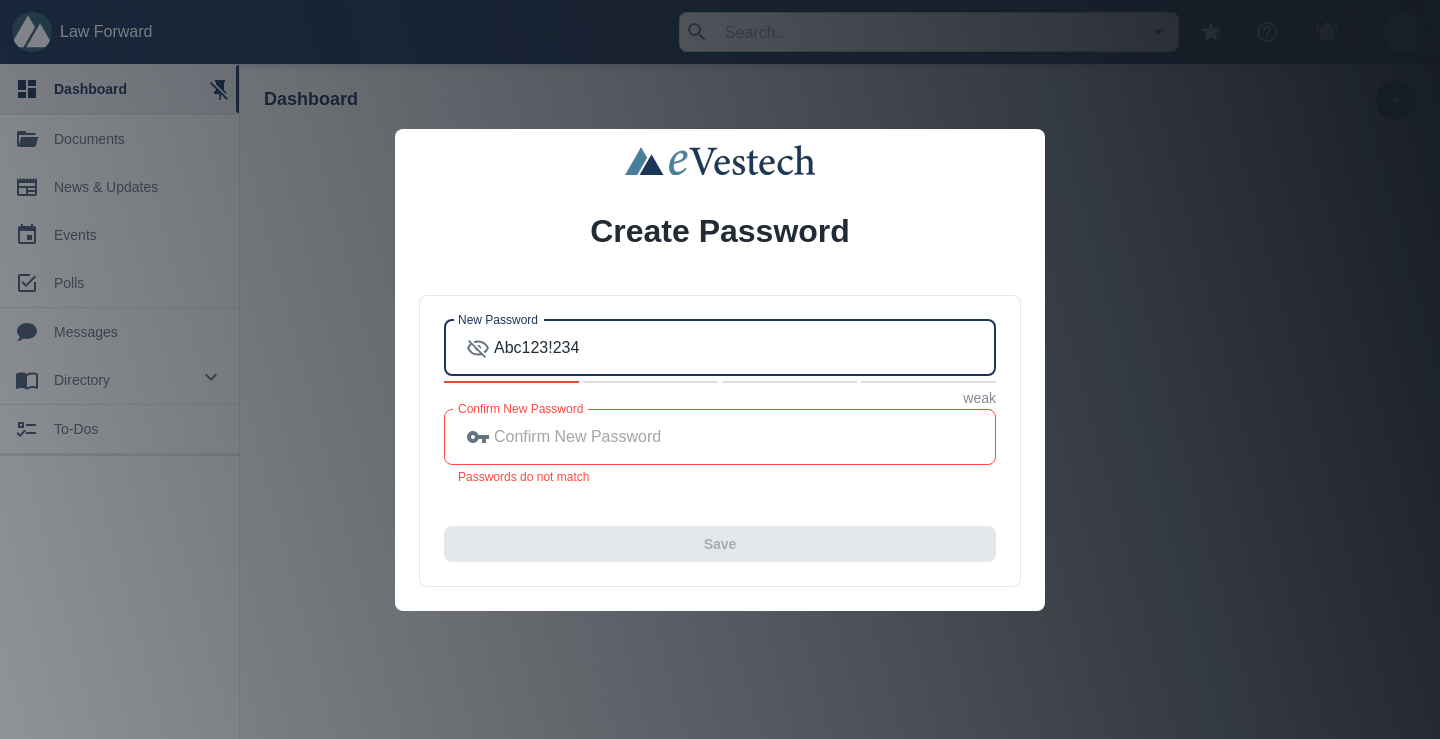 click on "Abc123!234" at bounding box center (745, 348) 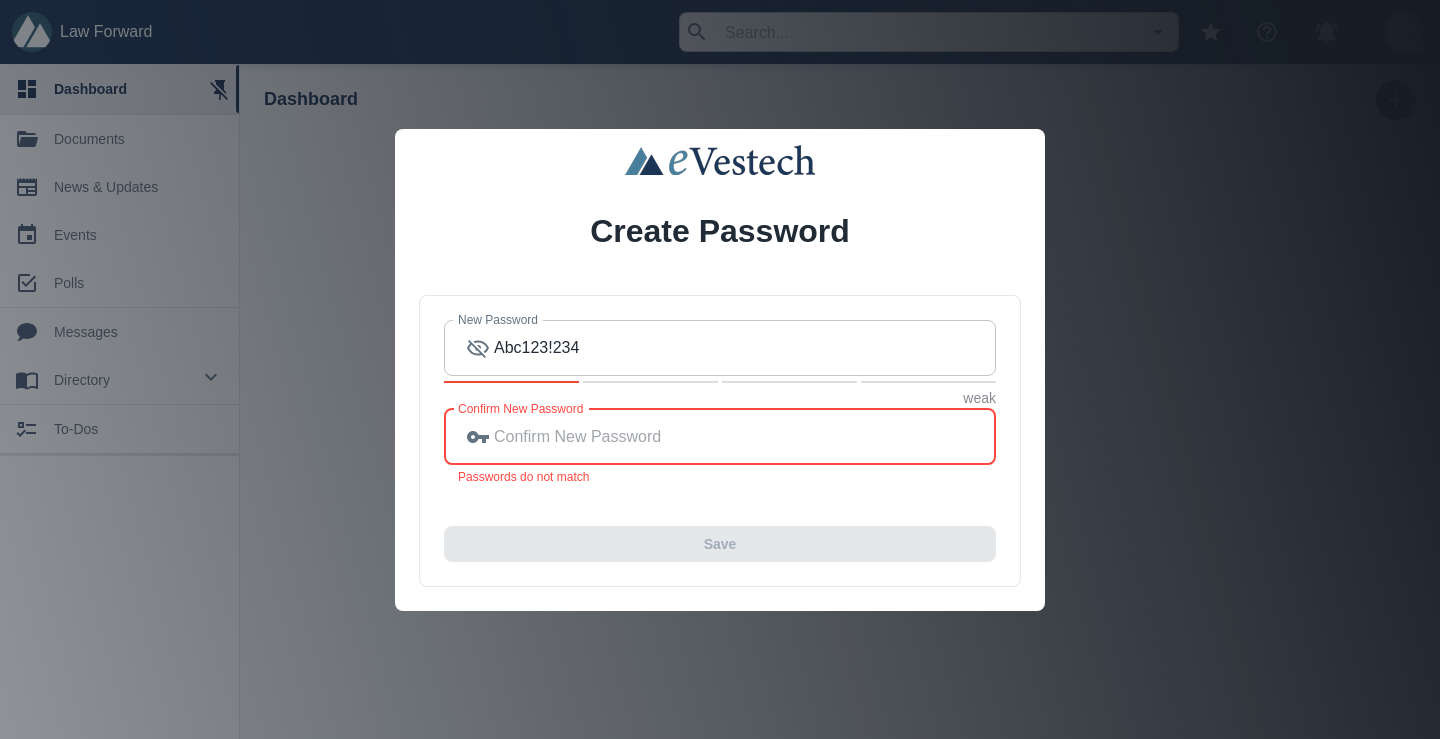 click on "Confirm New Password" at bounding box center (745, 437) 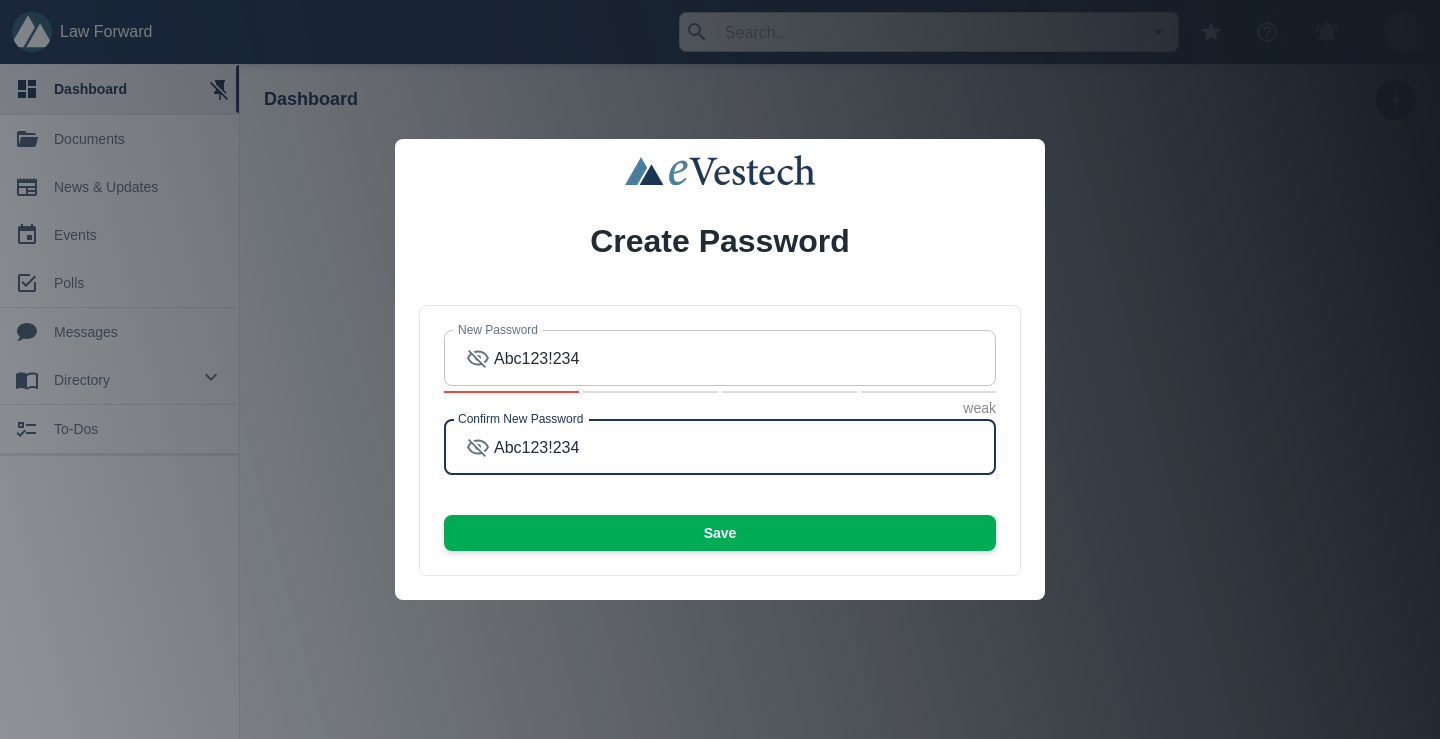 type on "Abc123!234" 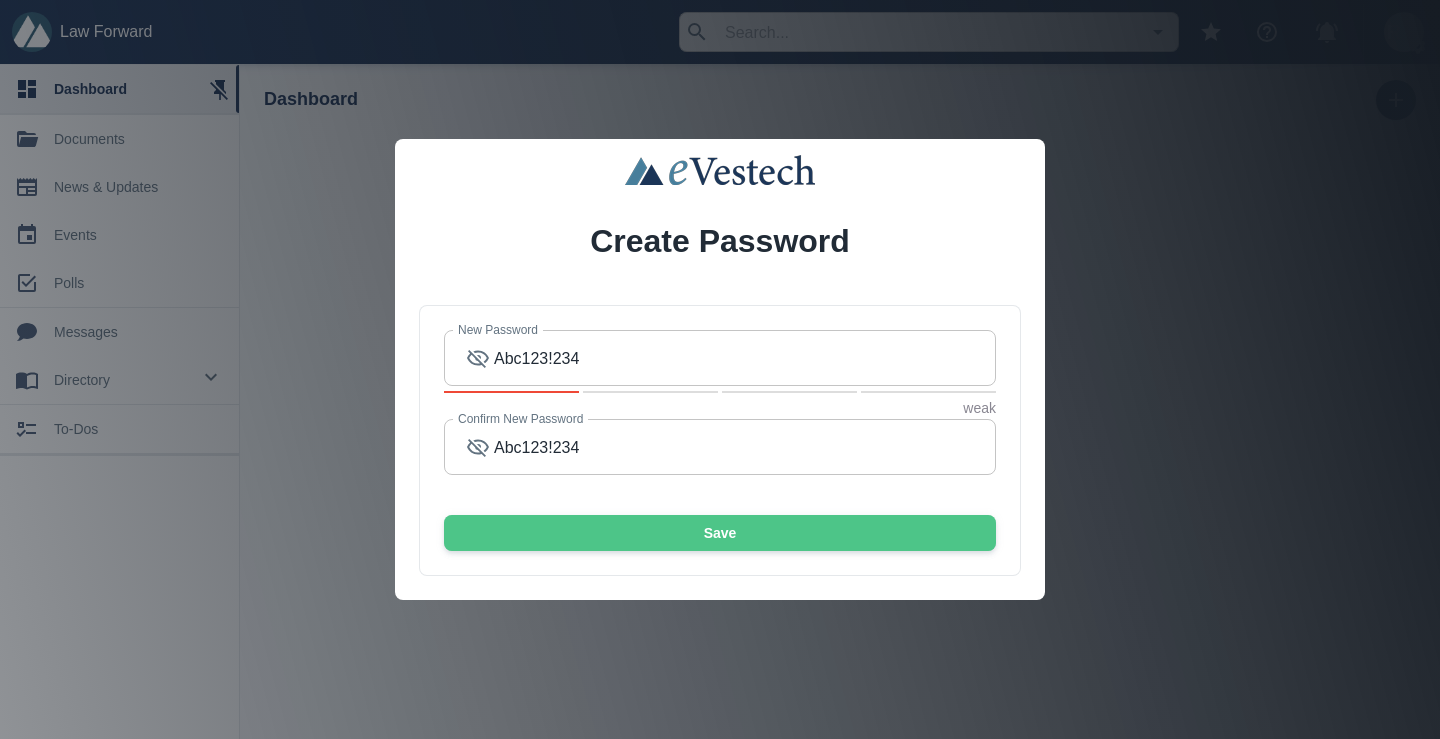 click on "Save" at bounding box center [720, 533] 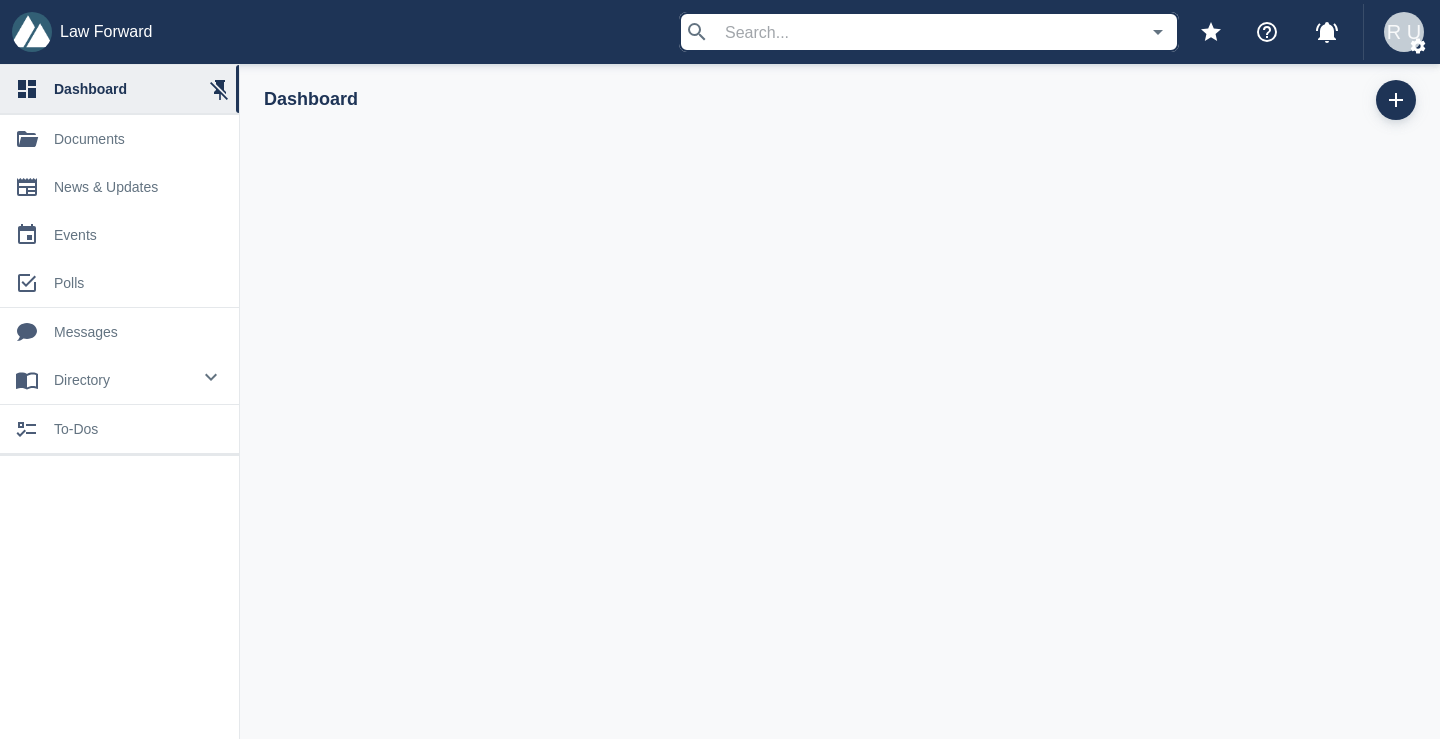 click on "documents" at bounding box center (138, 139) 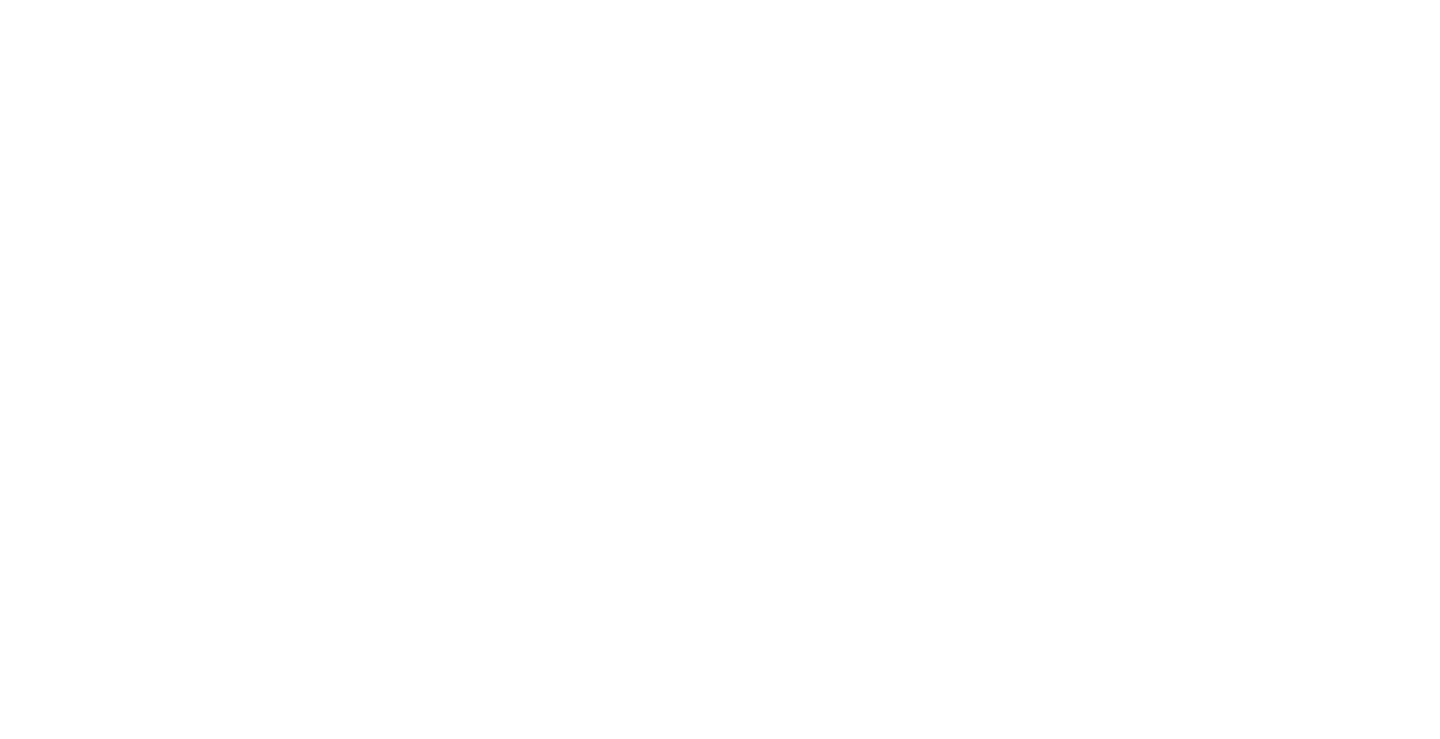 scroll, scrollTop: 0, scrollLeft: 0, axis: both 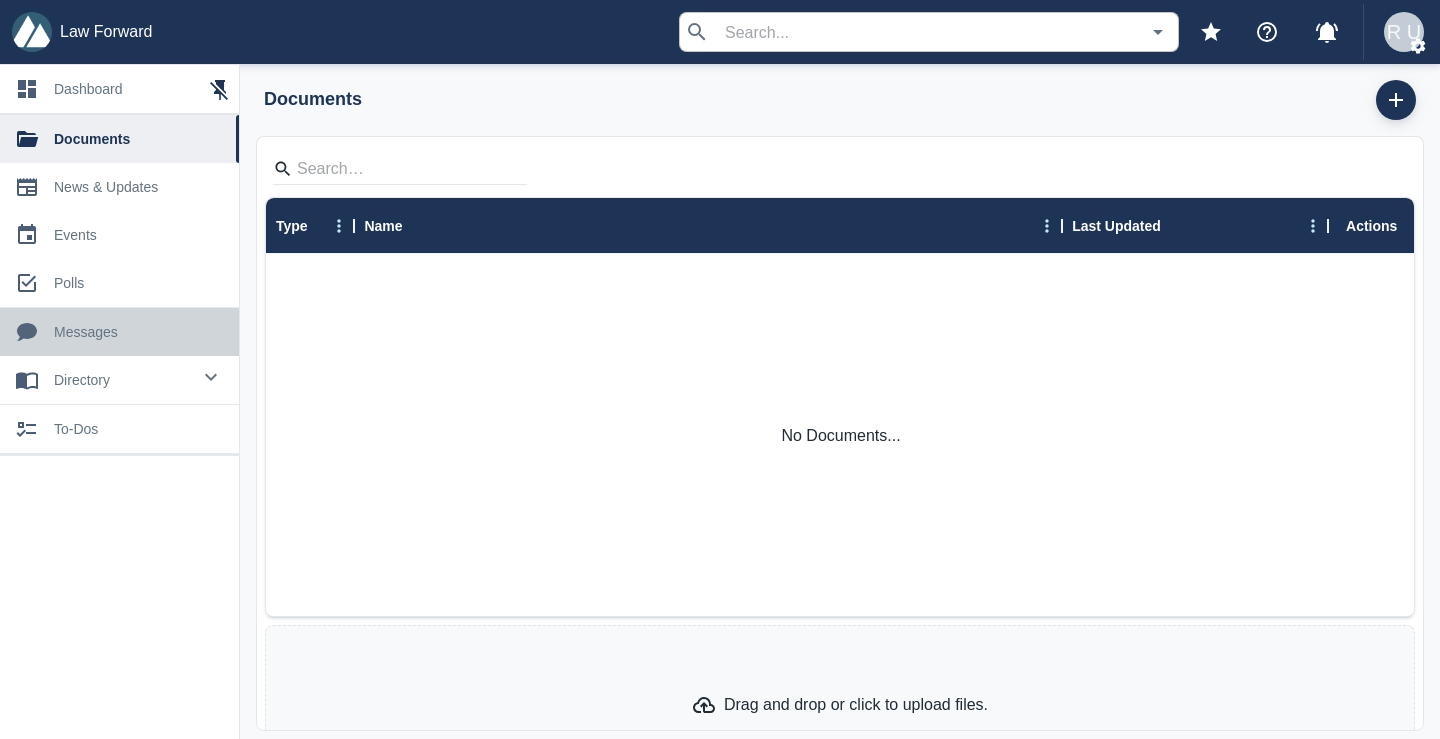 click on "messages" at bounding box center [138, 332] 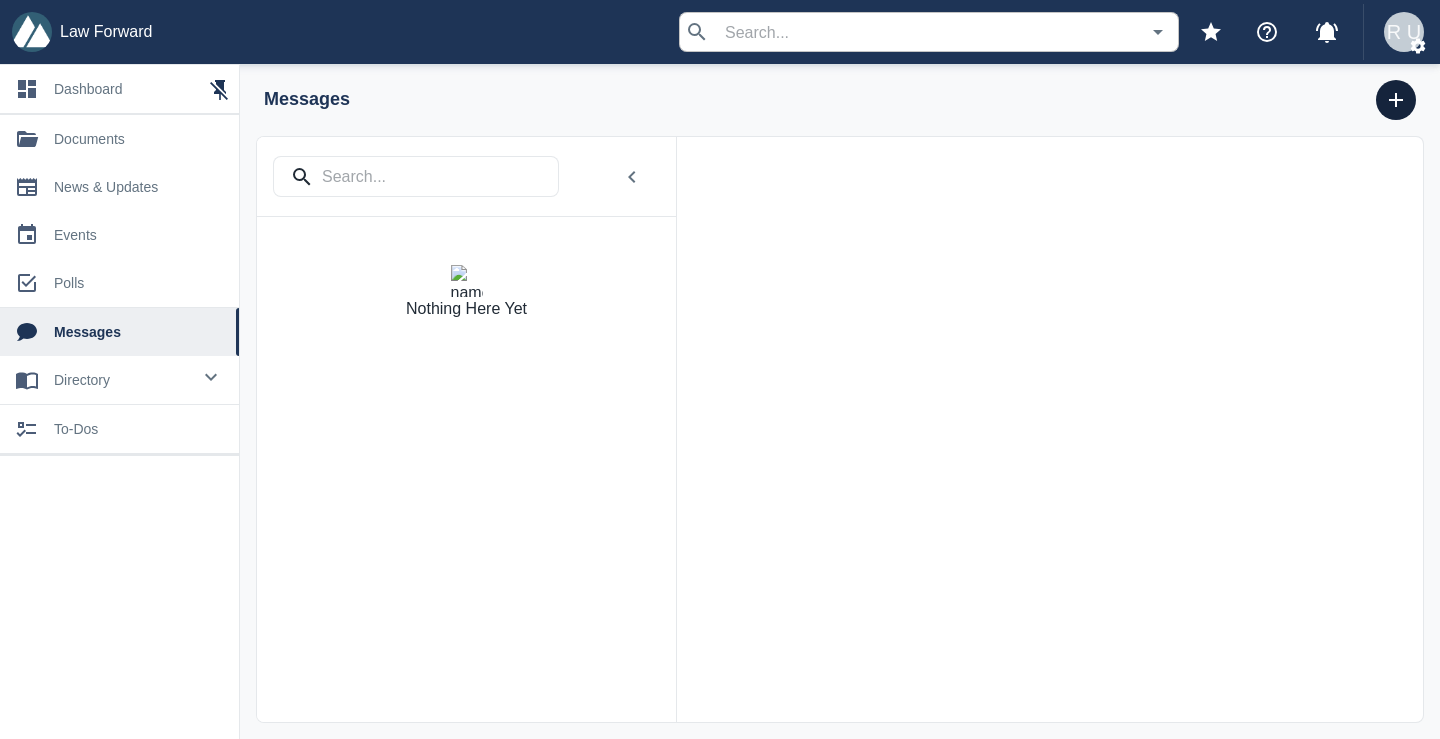 click at bounding box center (1396, 100) 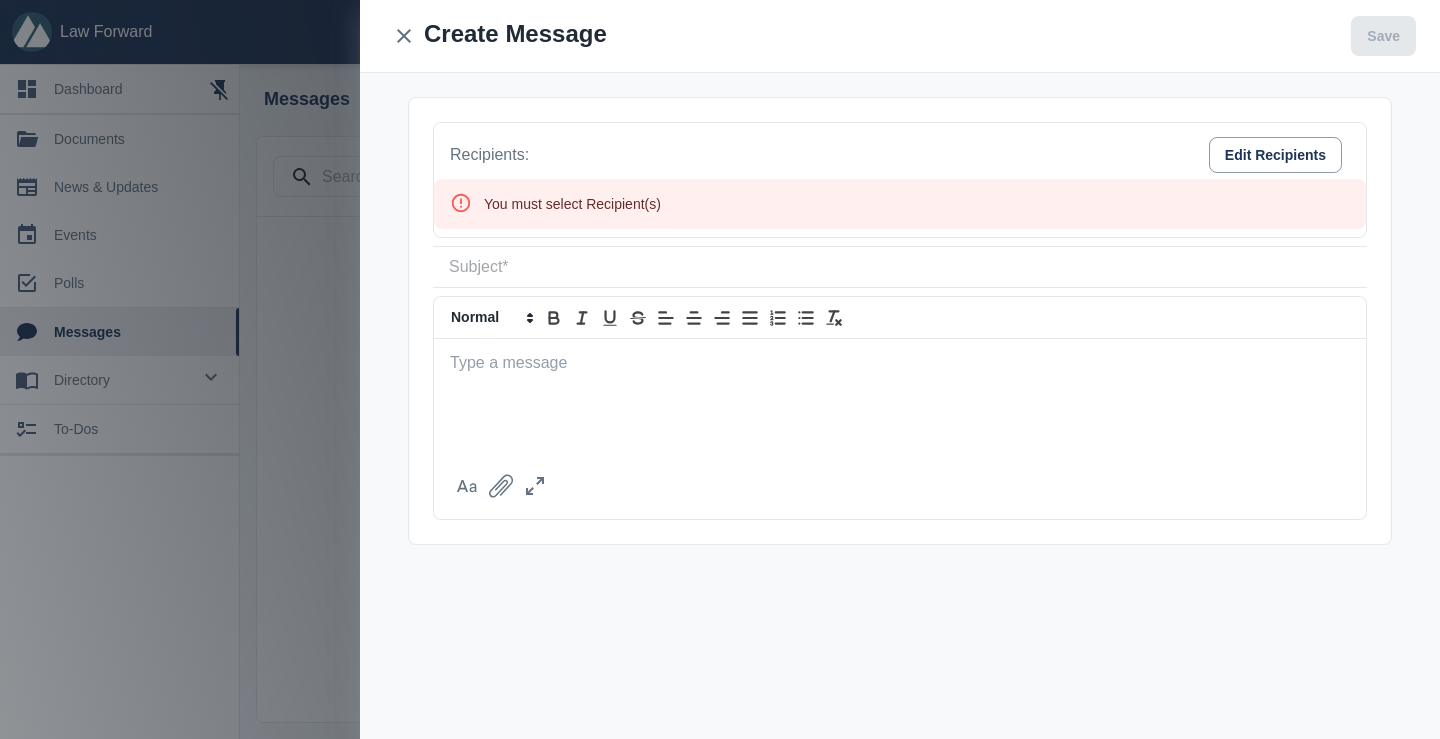 click on "Recipients: Edit Recipients" at bounding box center [900, 155] 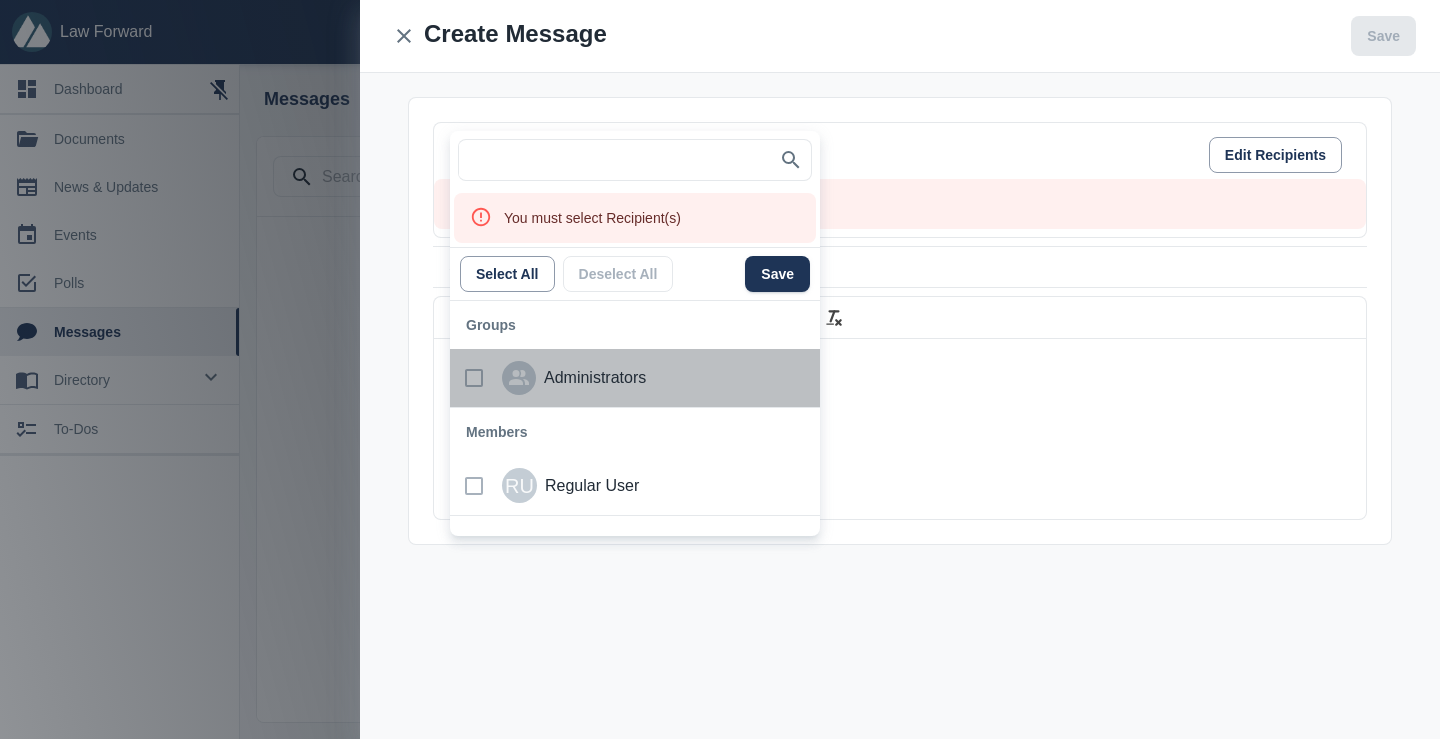 click on "Administrators" at bounding box center [650, 378] 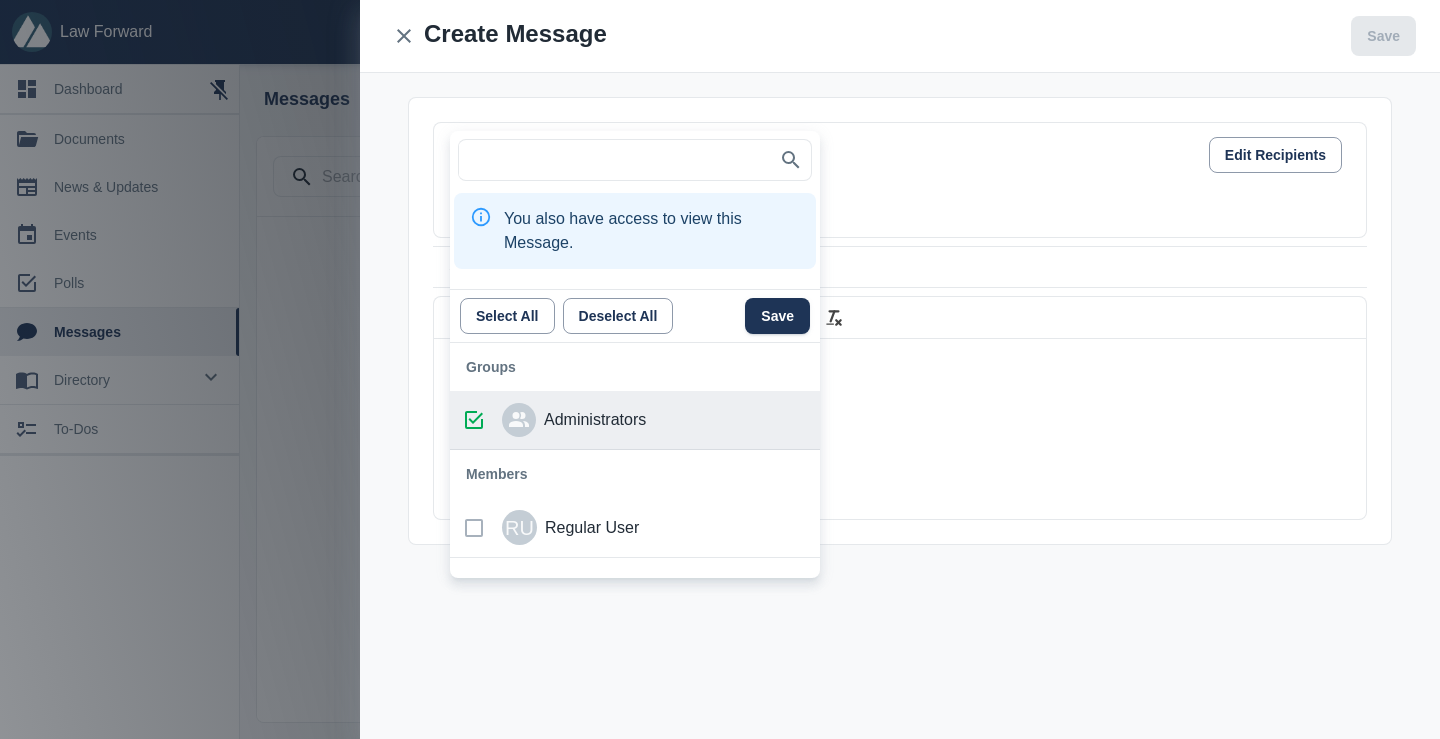 click at bounding box center (720, 369) 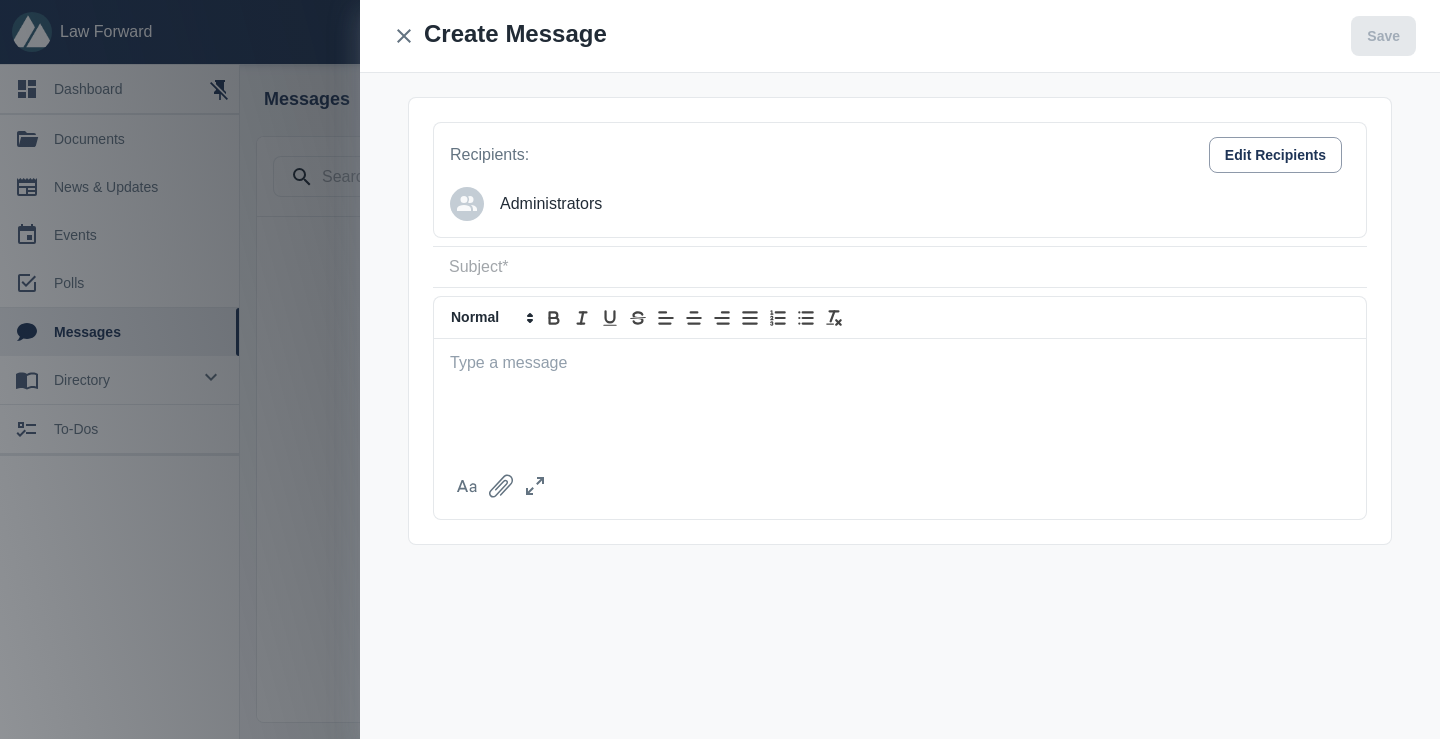 click at bounding box center (900, 267) 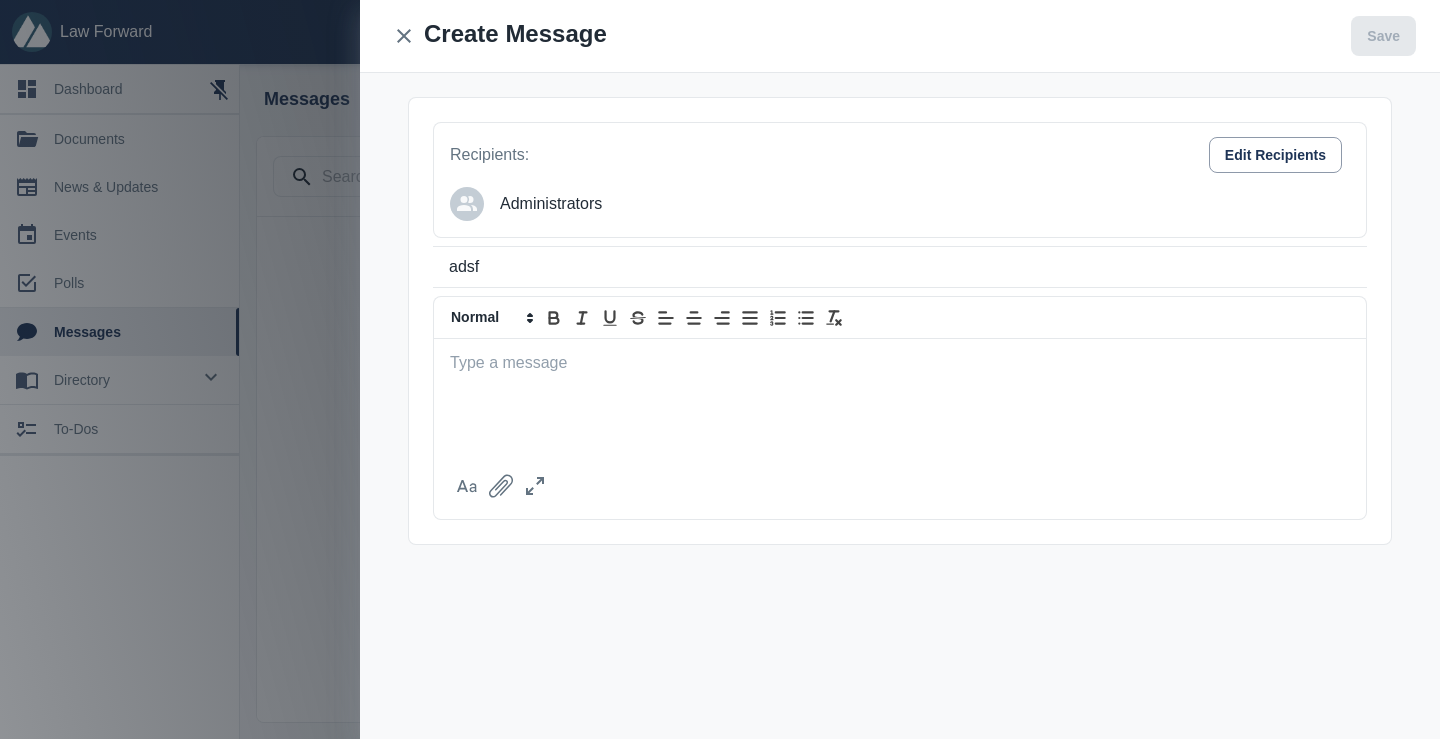 type on "adsf" 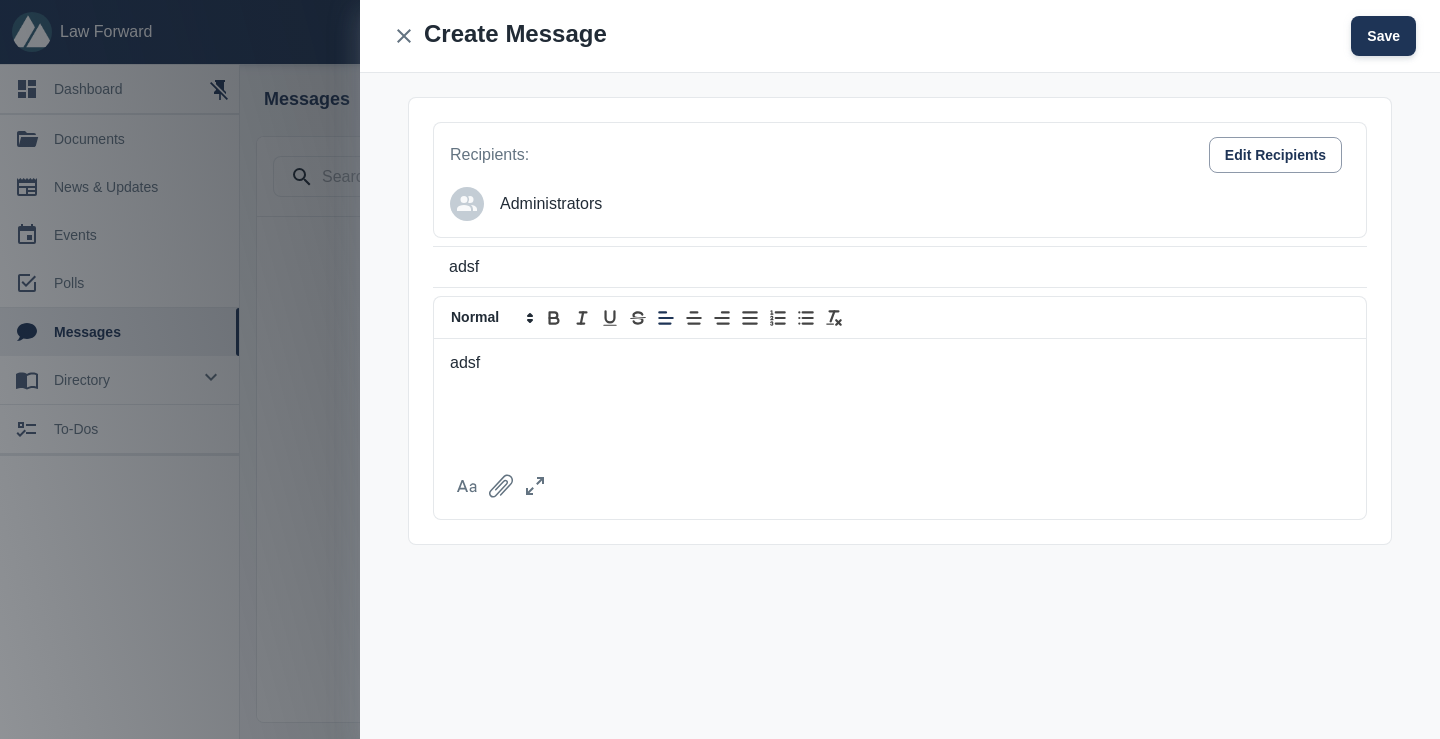 click on "Save" at bounding box center (1383, 36) 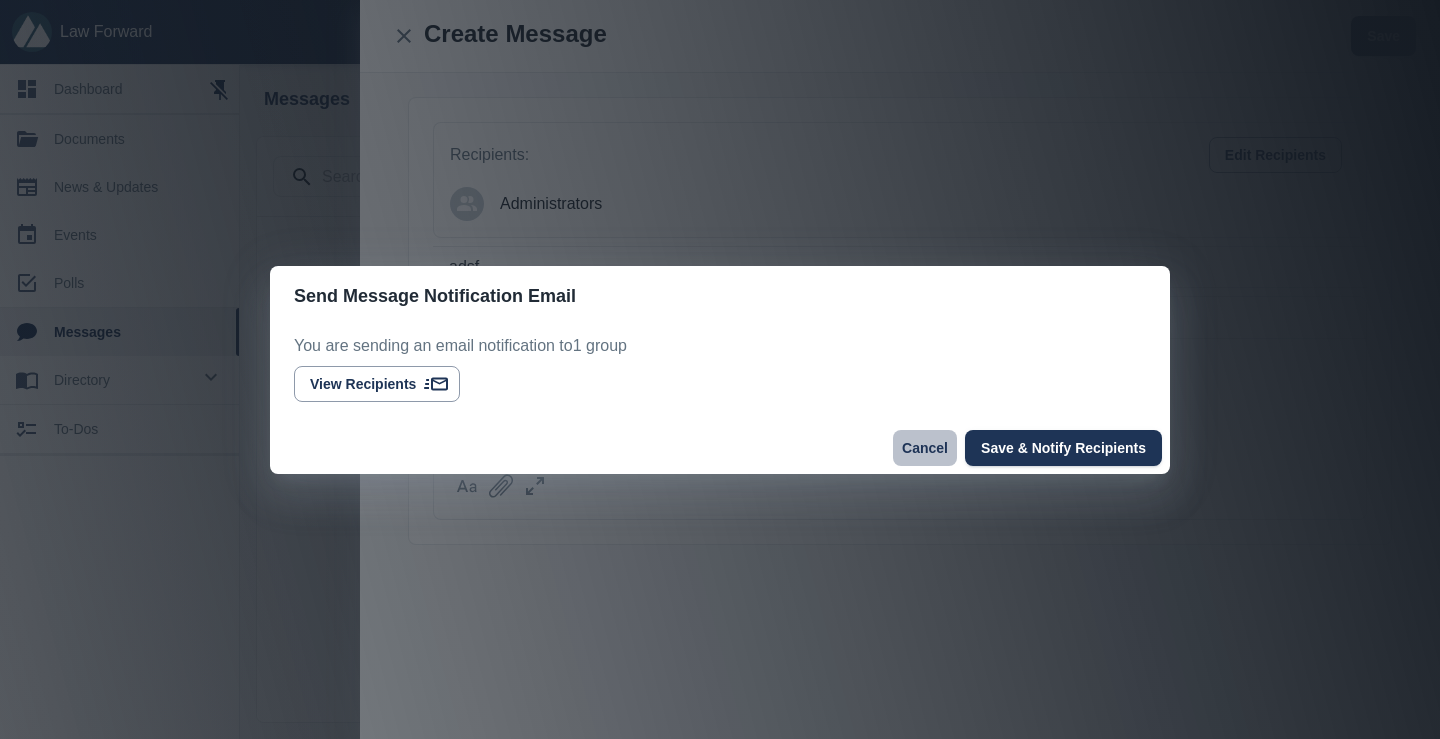 click on "Cancel" at bounding box center (925, 448) 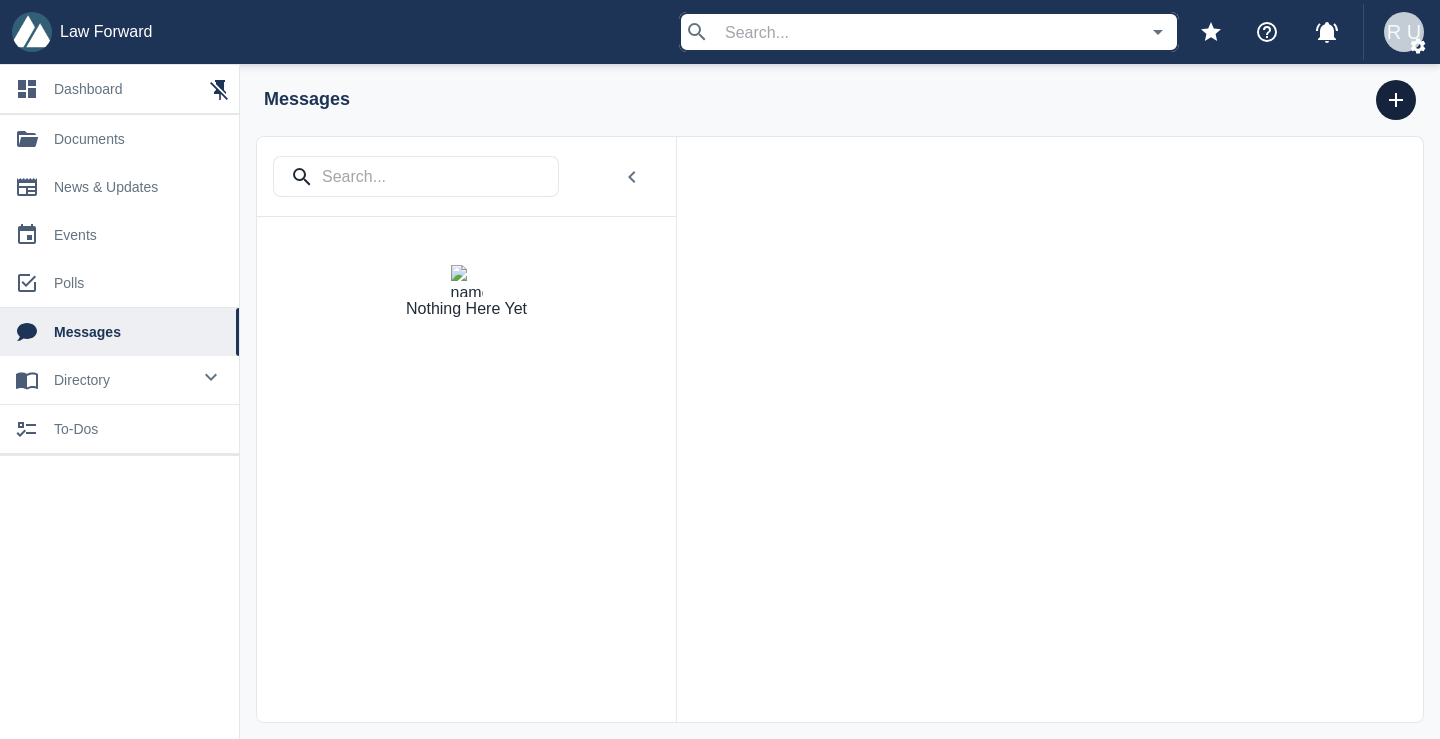 click at bounding box center (1396, 100) 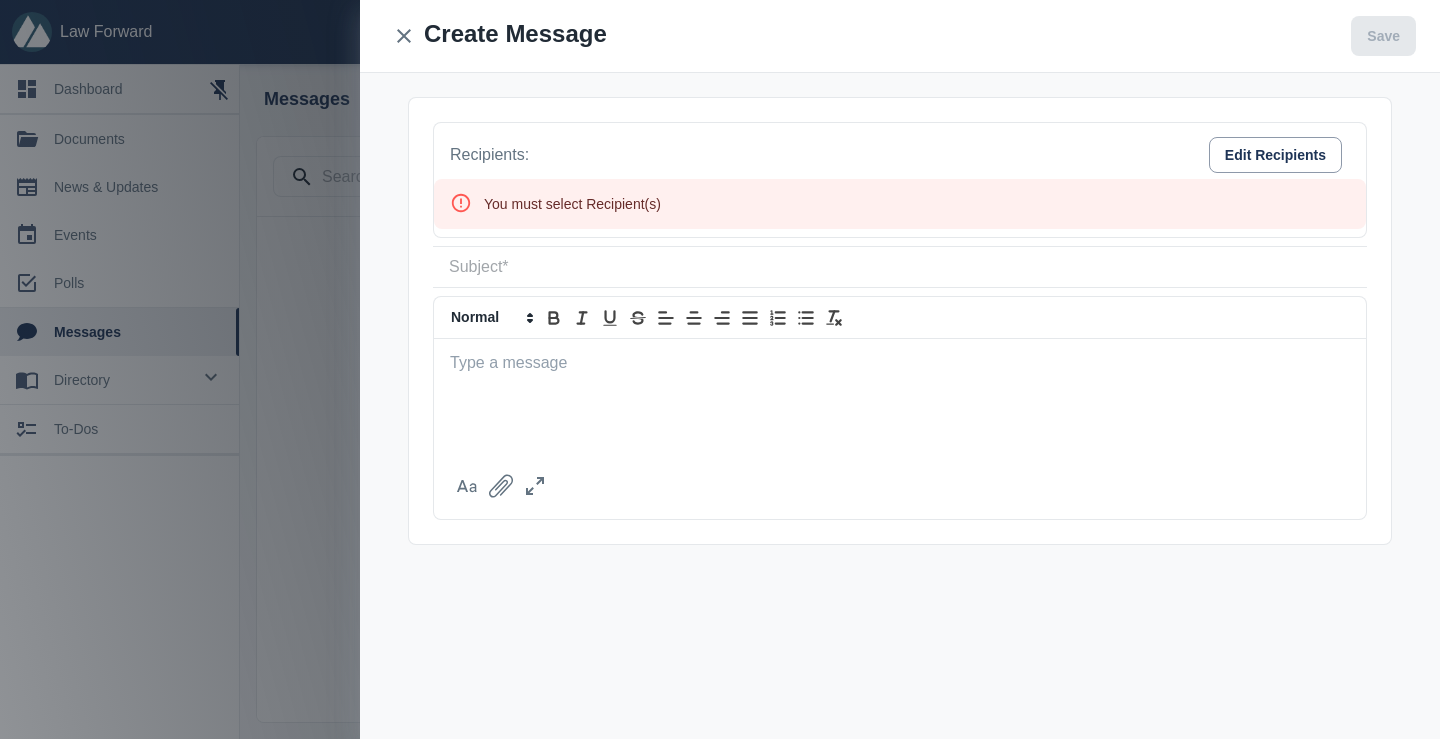 click on "Recipients: Edit Recipients" at bounding box center (900, 155) 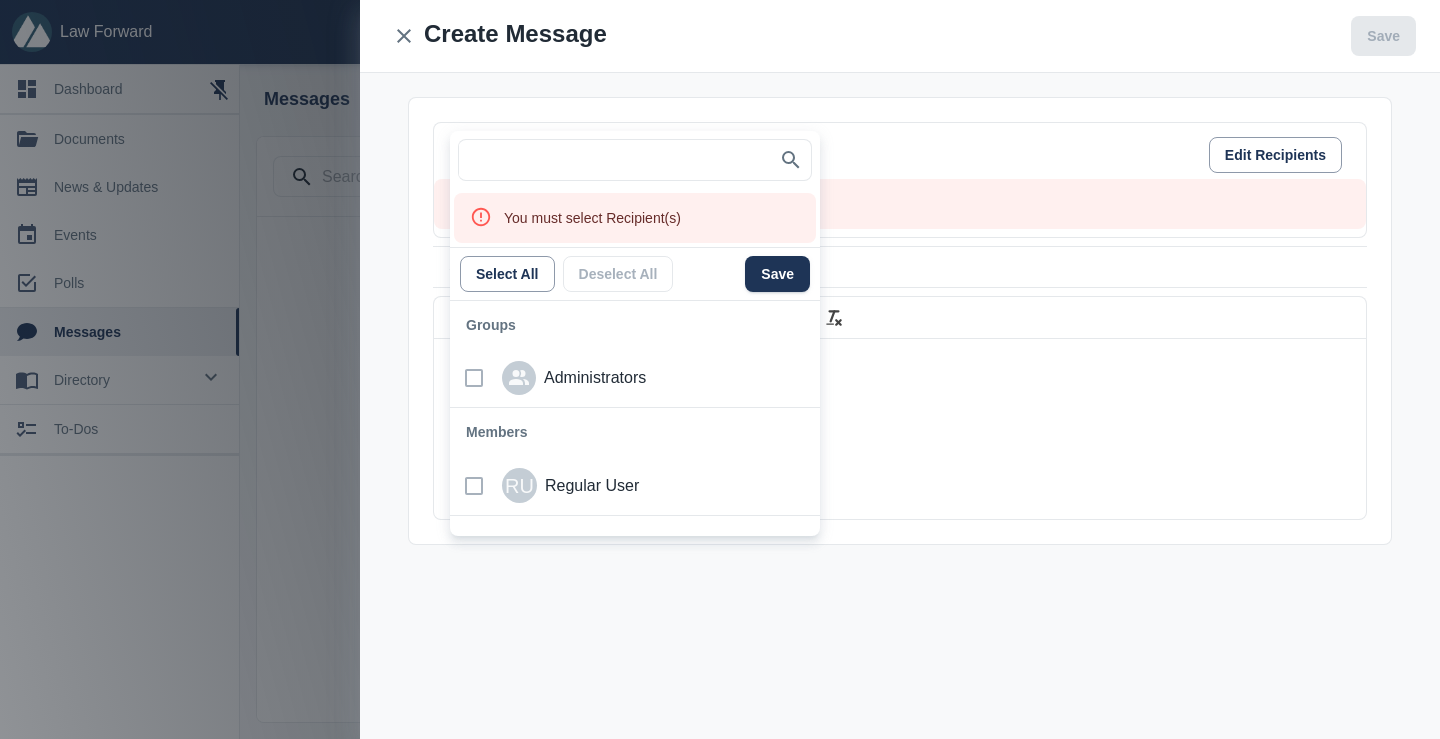 click on "RU Regular User" at bounding box center (670, 485) 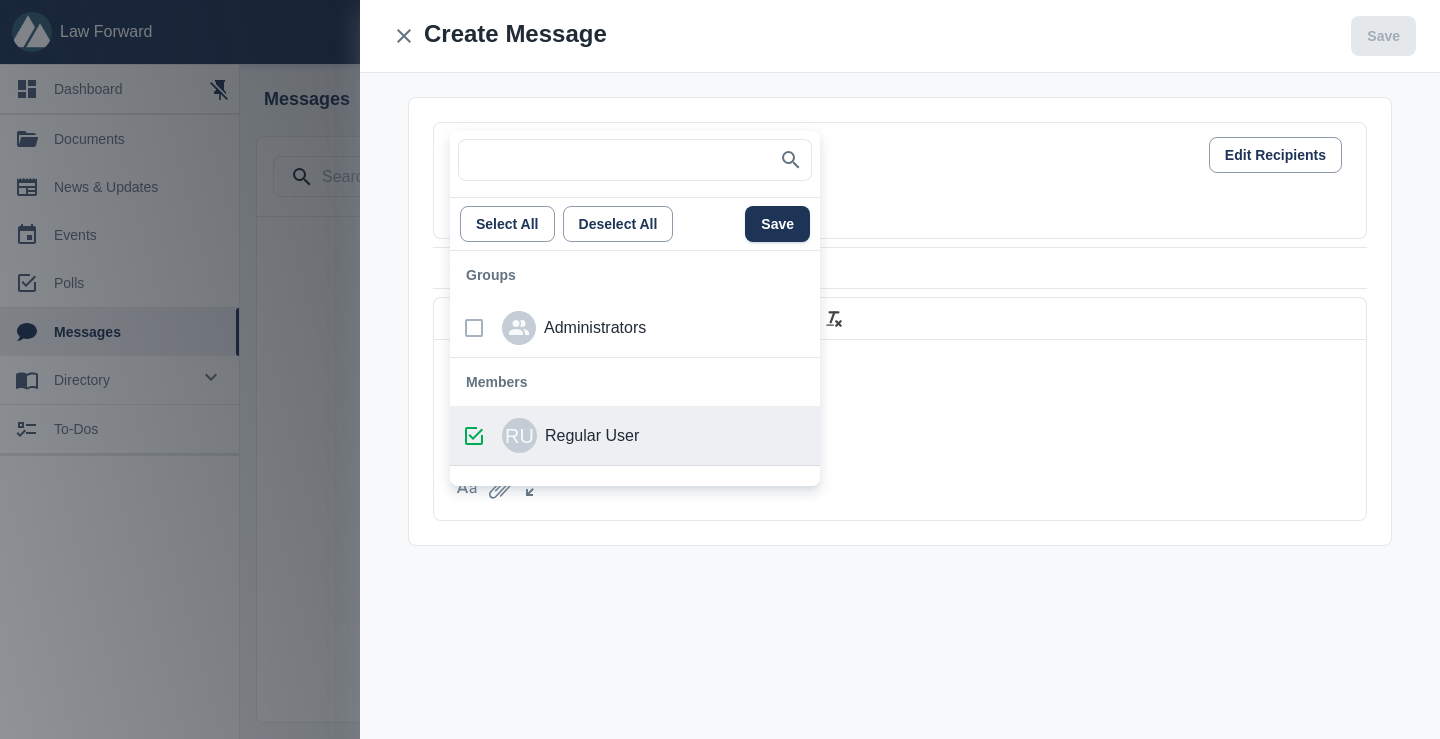 click at bounding box center (720, 369) 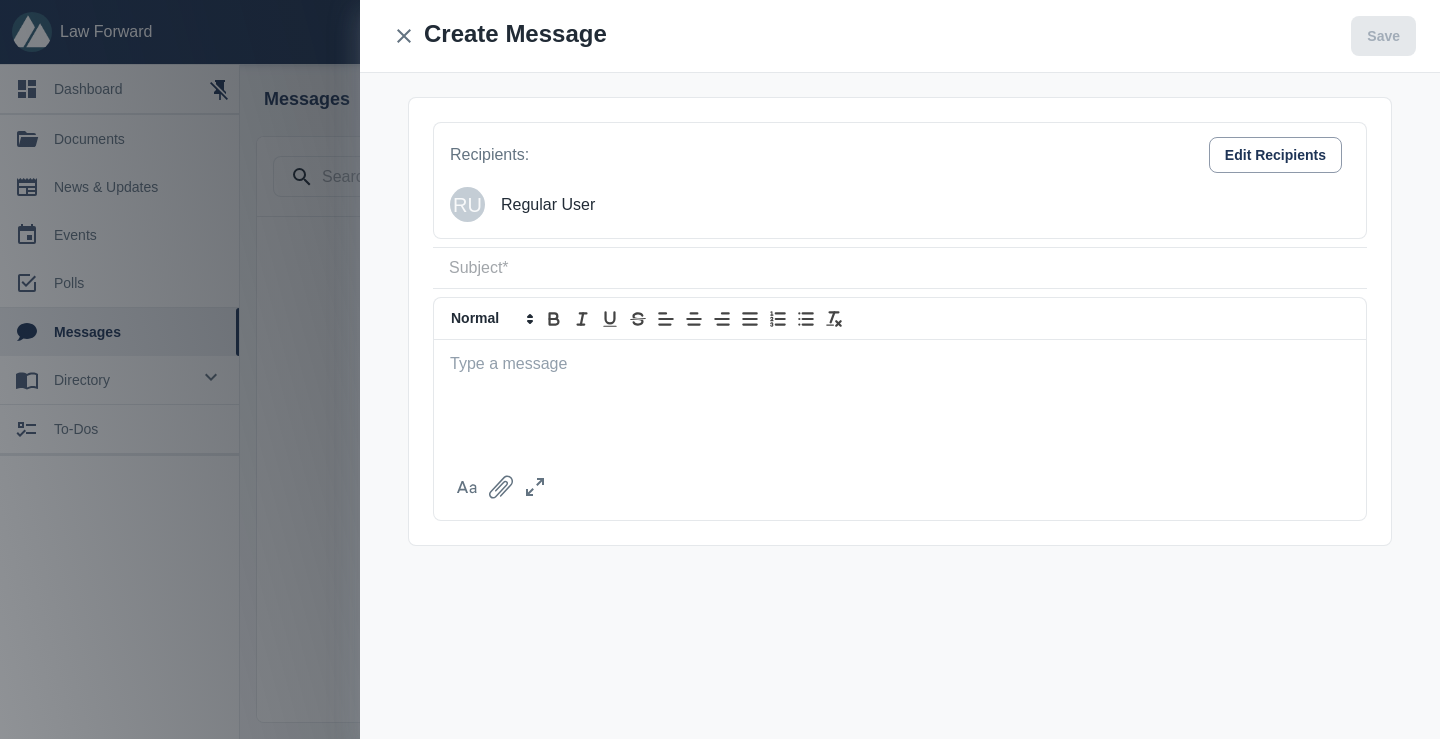 click at bounding box center (900, 268) 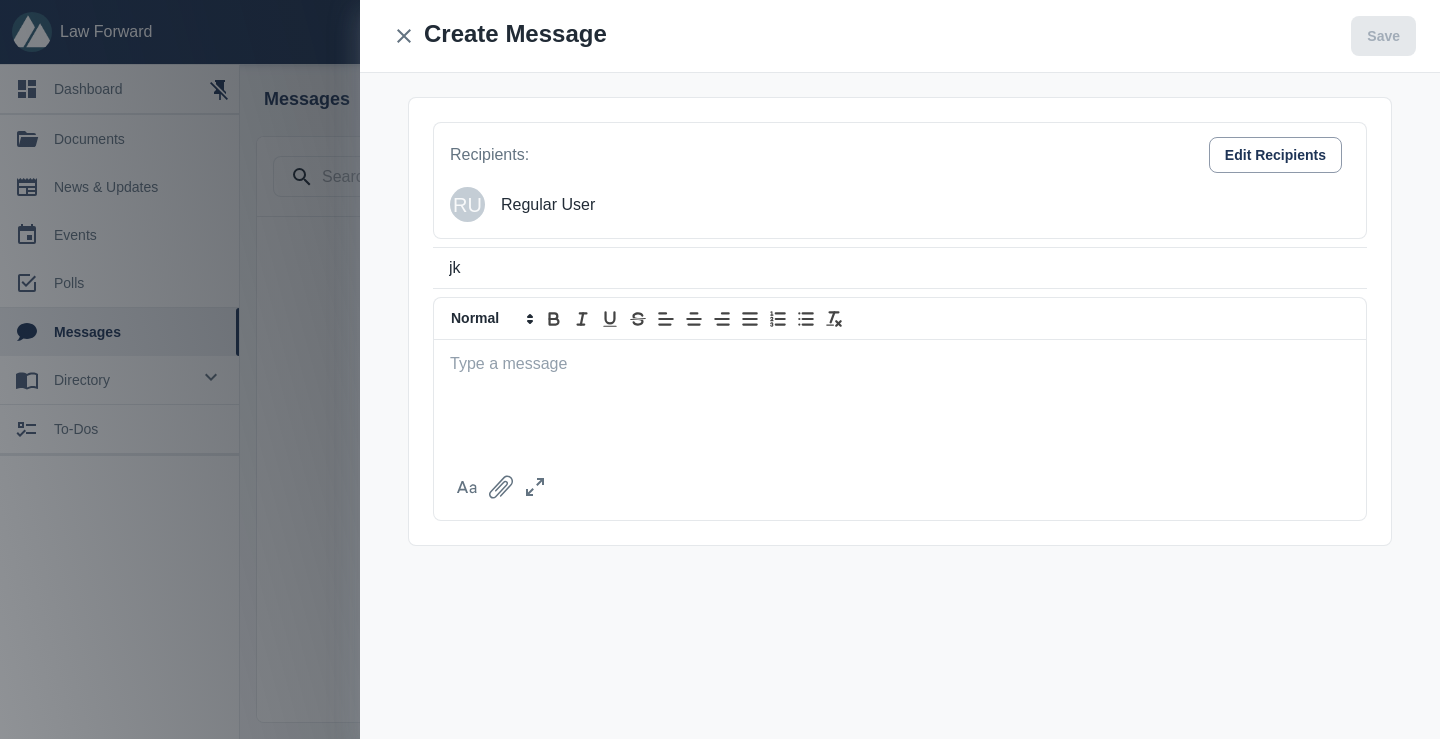 type on "jk" 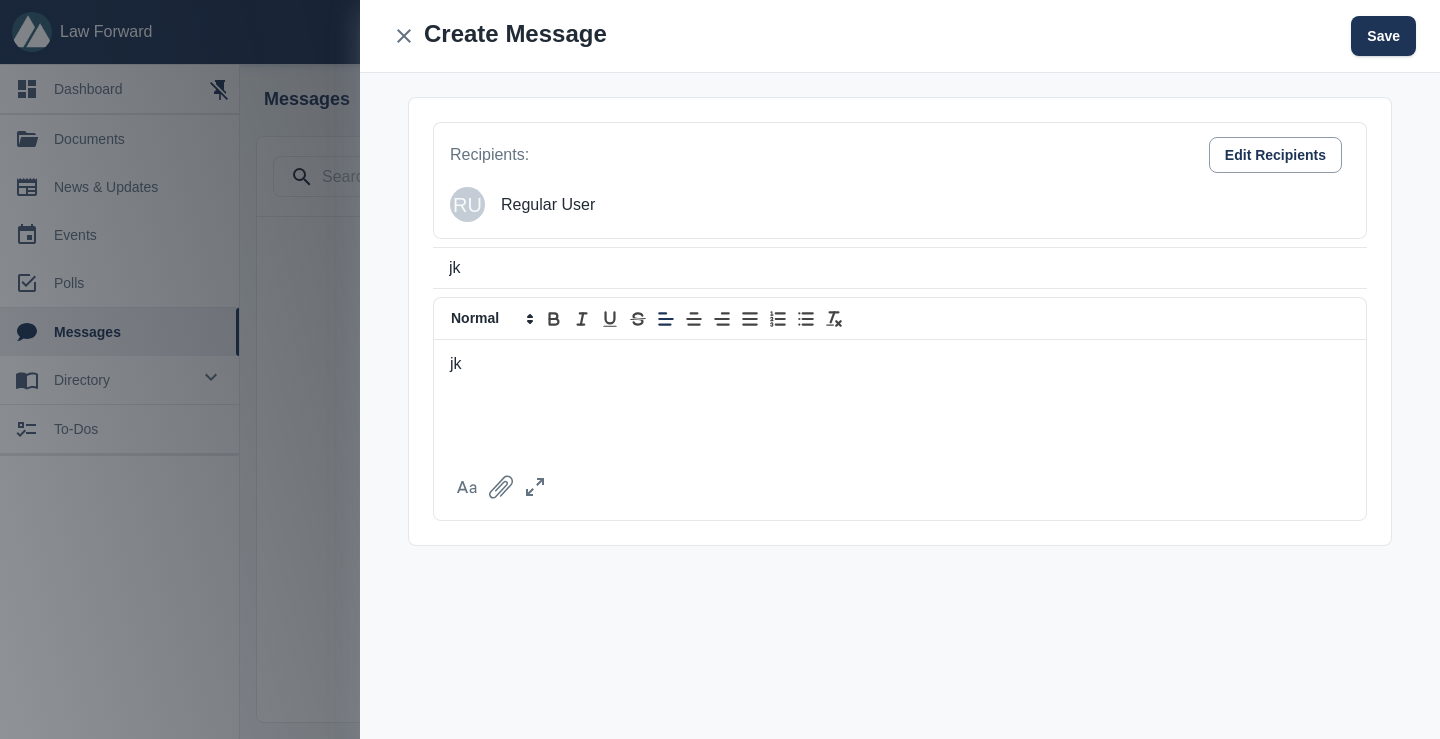 click on "Create Message Save" at bounding box center (900, 36) 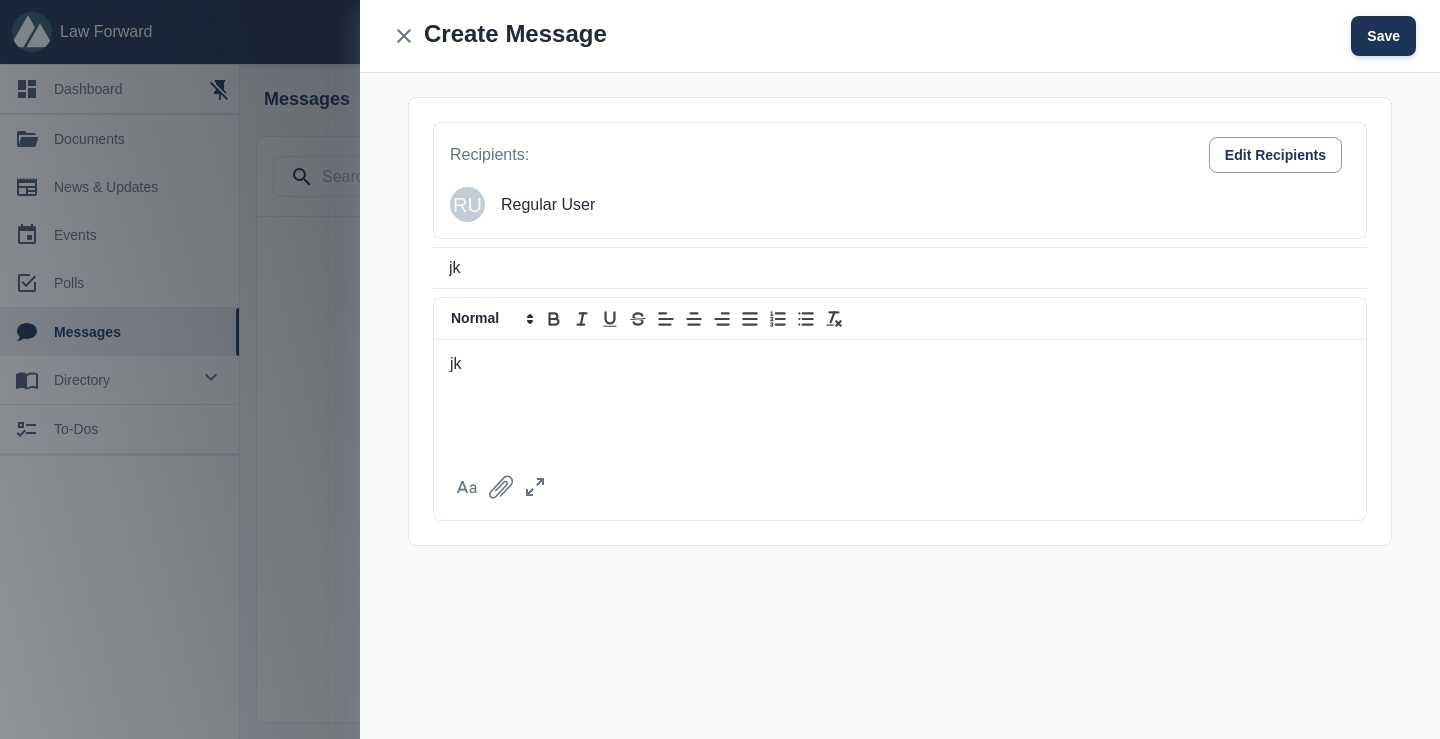 click on "Save" at bounding box center (1383, 36) 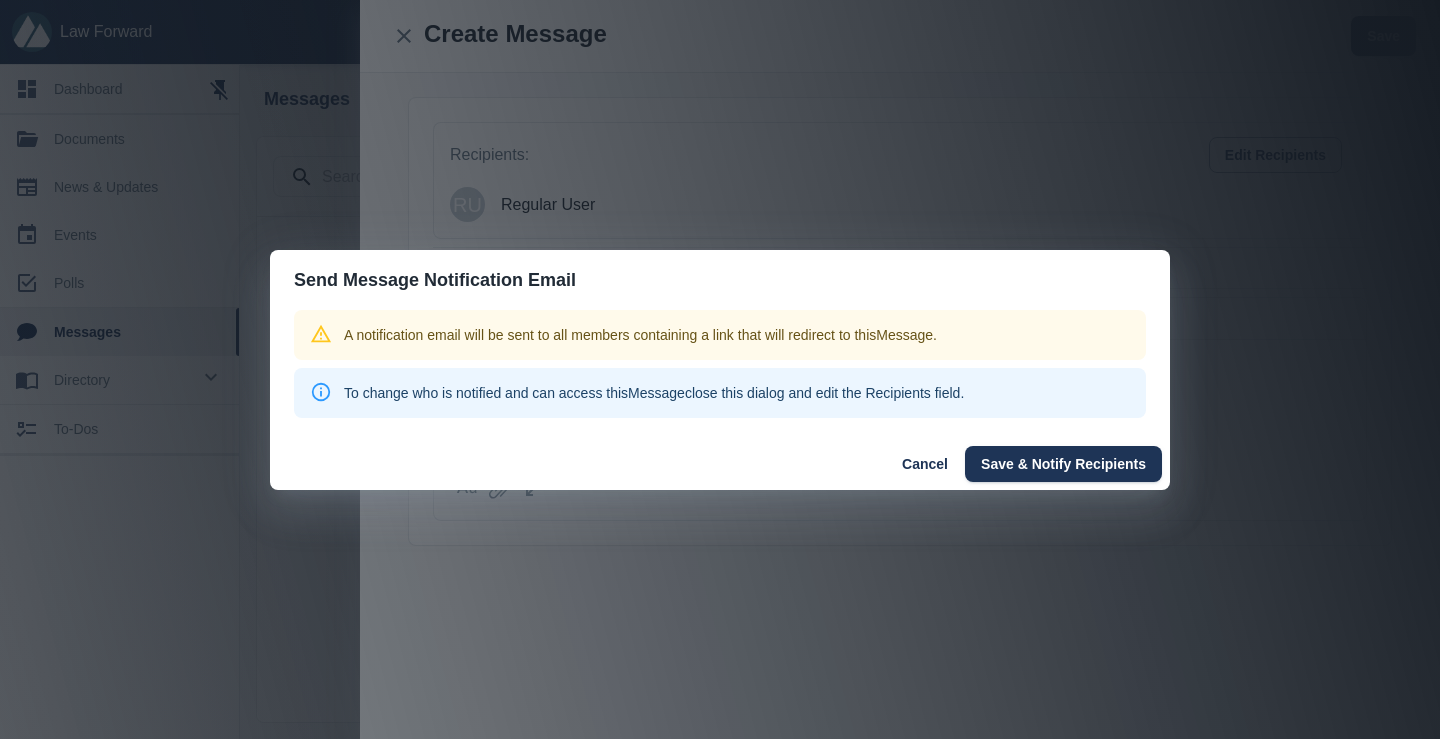 click on "To change who is notified and can access this  Message  close this dialog and edit the Recipients field." at bounding box center (654, 393) 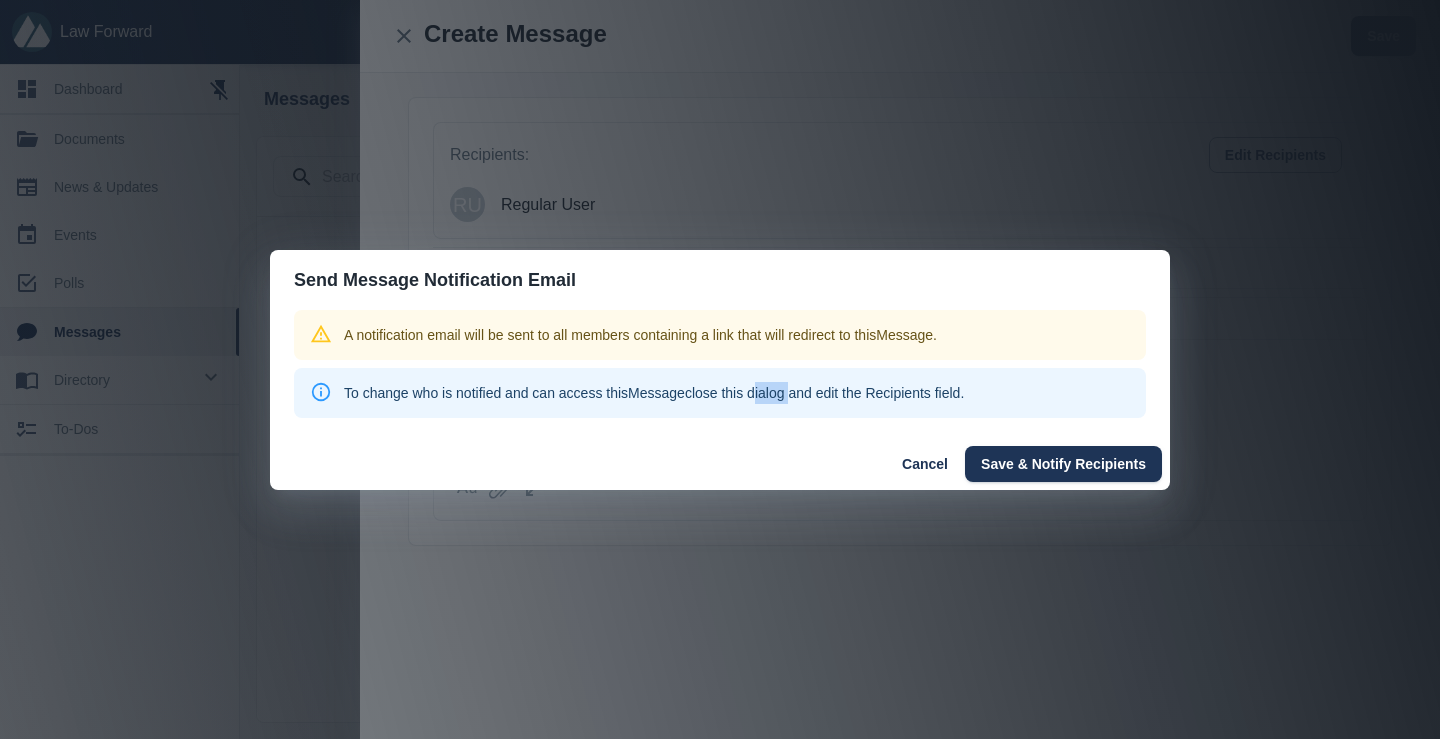 click on "To change who is notified and can access this  Message  close this dialog and edit the Recipients field." at bounding box center (654, 393) 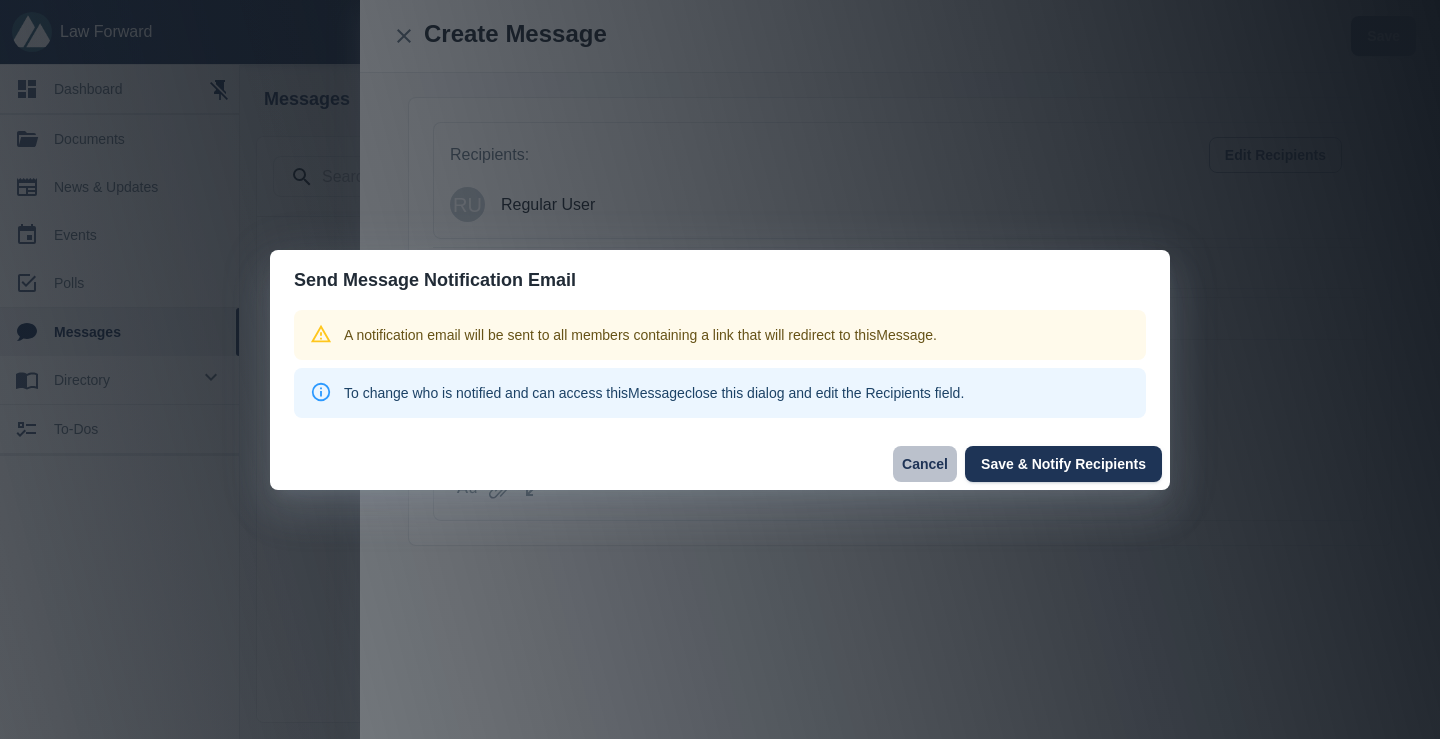 click on "Cancel" at bounding box center (925, 464) 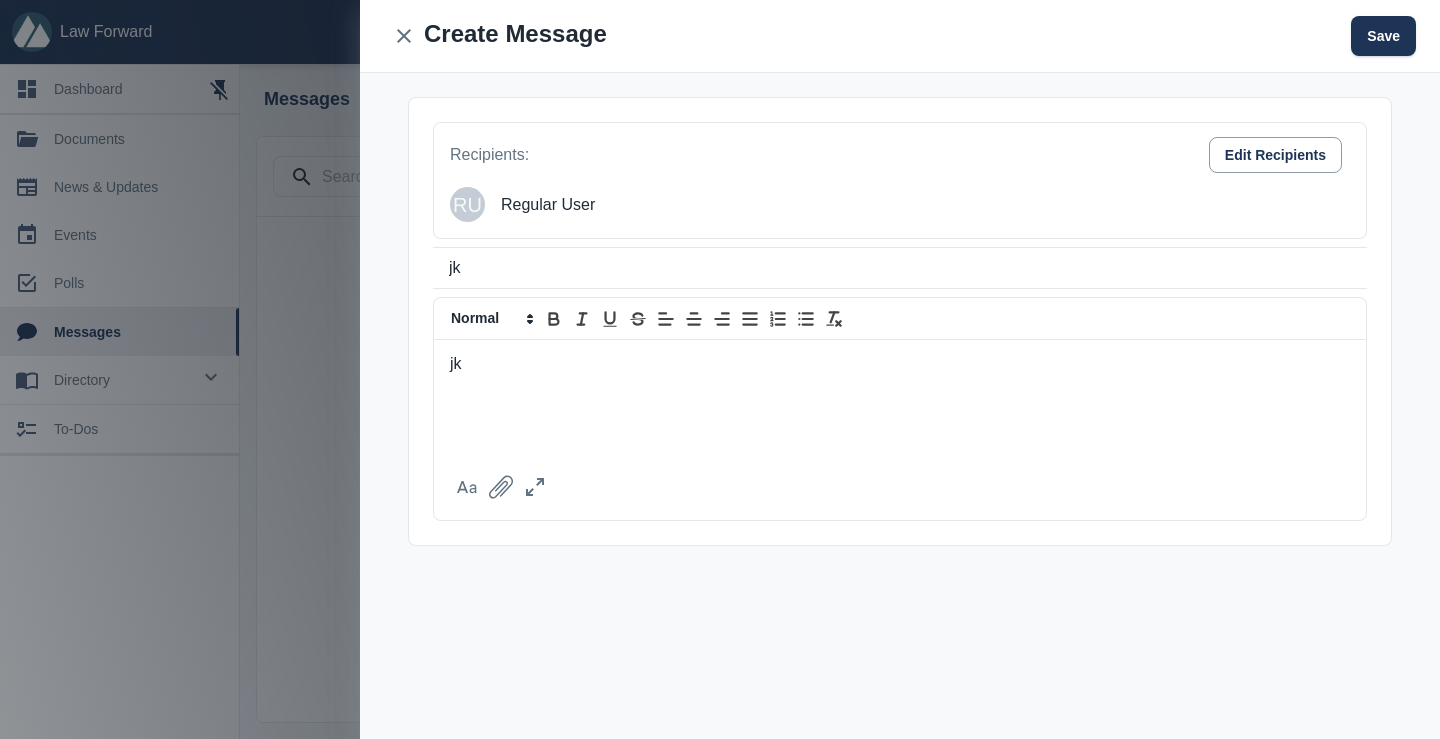 click on "Regular User" at bounding box center (925, 205) 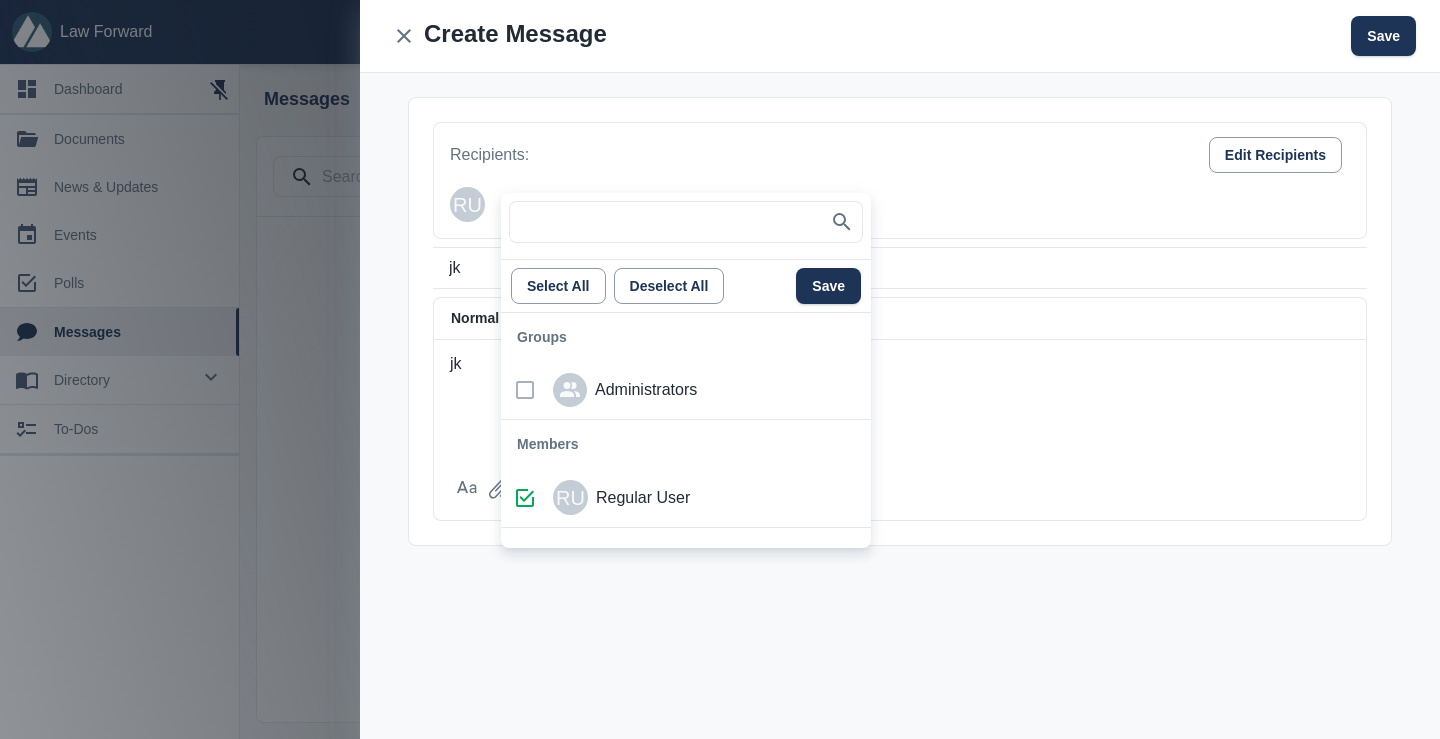 click on "Administrators" at bounding box center (646, 390) 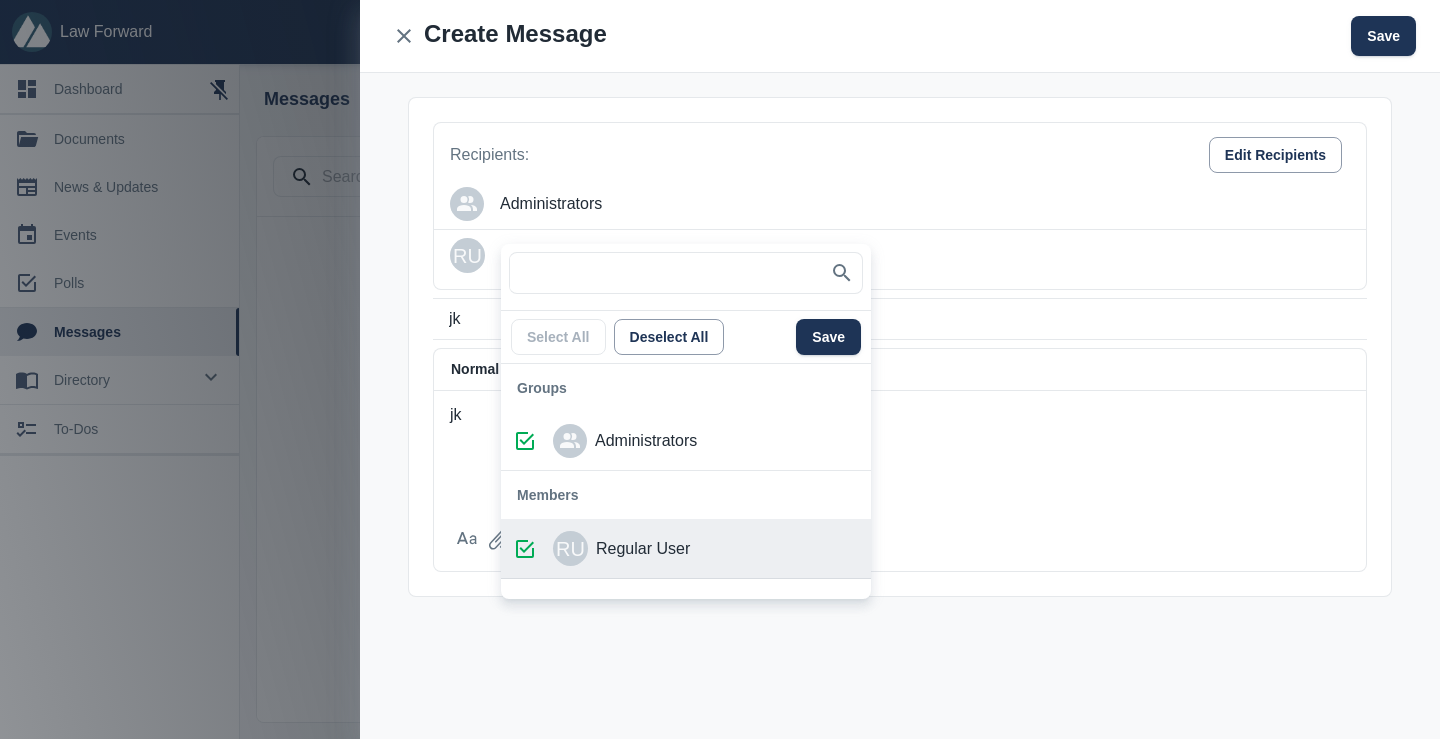 click on "RU Regular User" at bounding box center [701, 549] 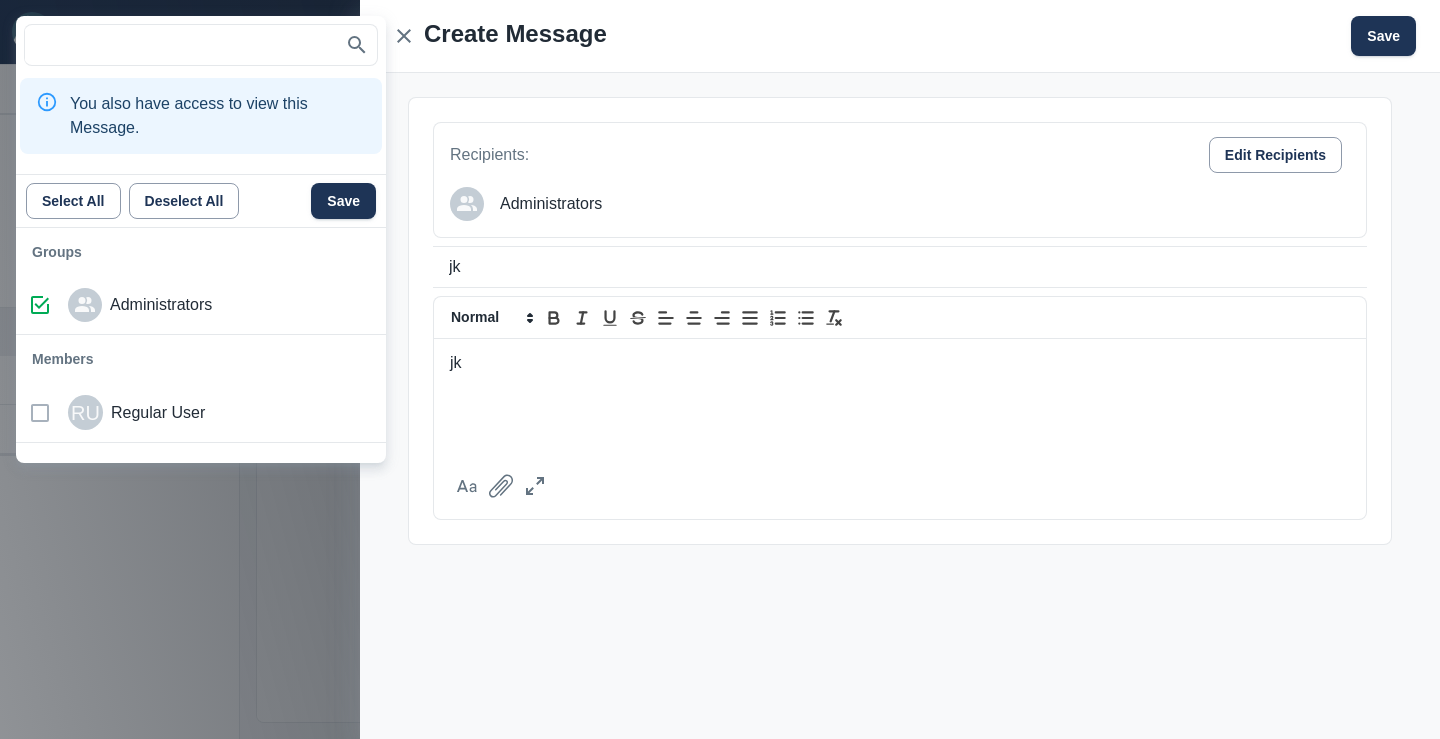 click at bounding box center (720, 369) 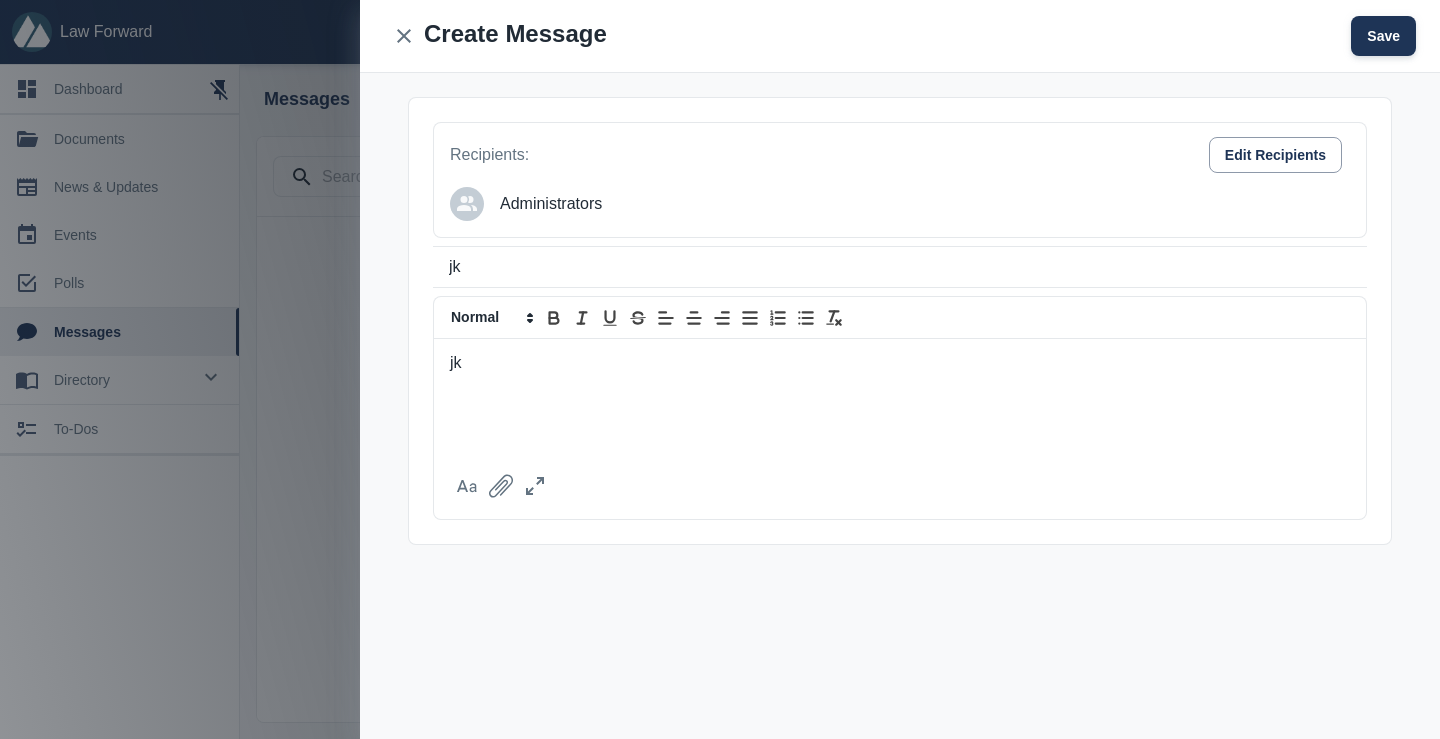 click on "Save" at bounding box center [1383, 36] 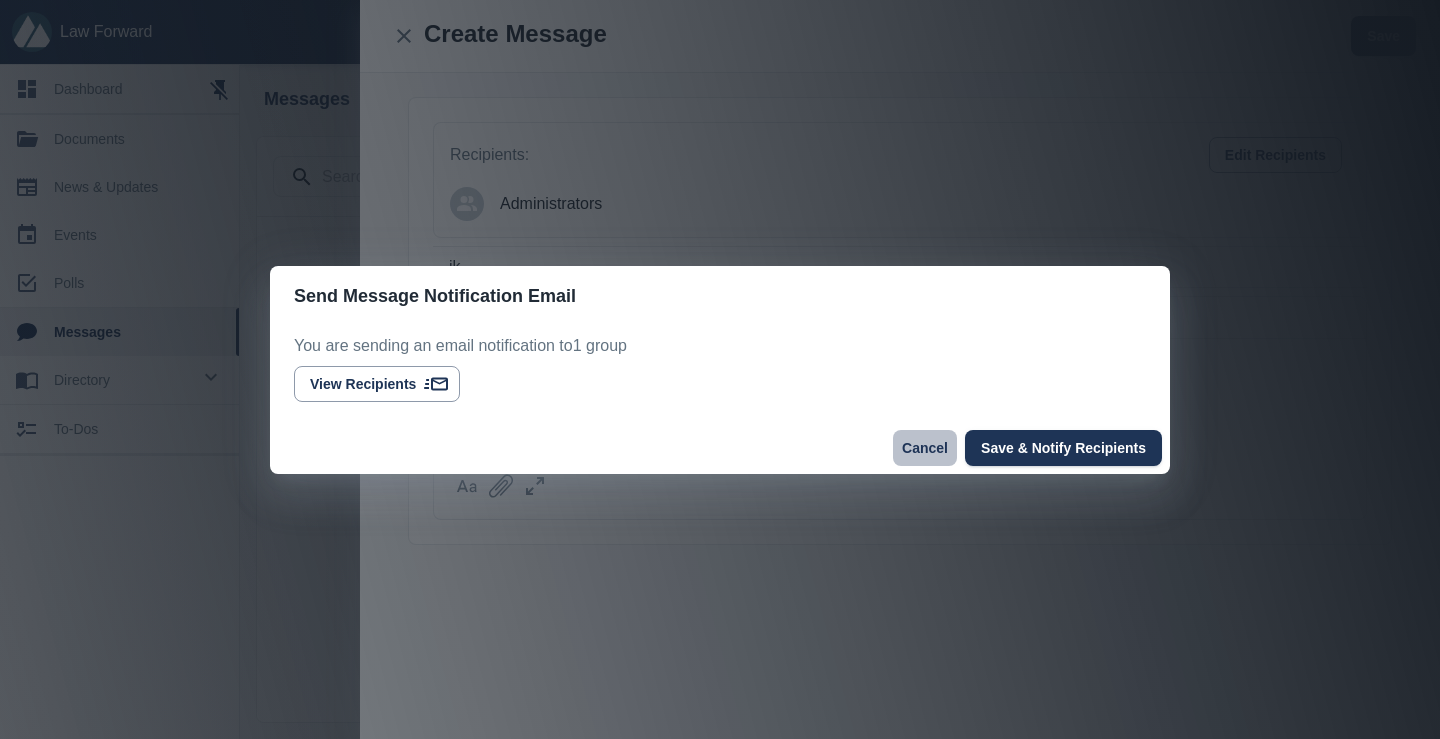 click on "Cancel" at bounding box center [925, 448] 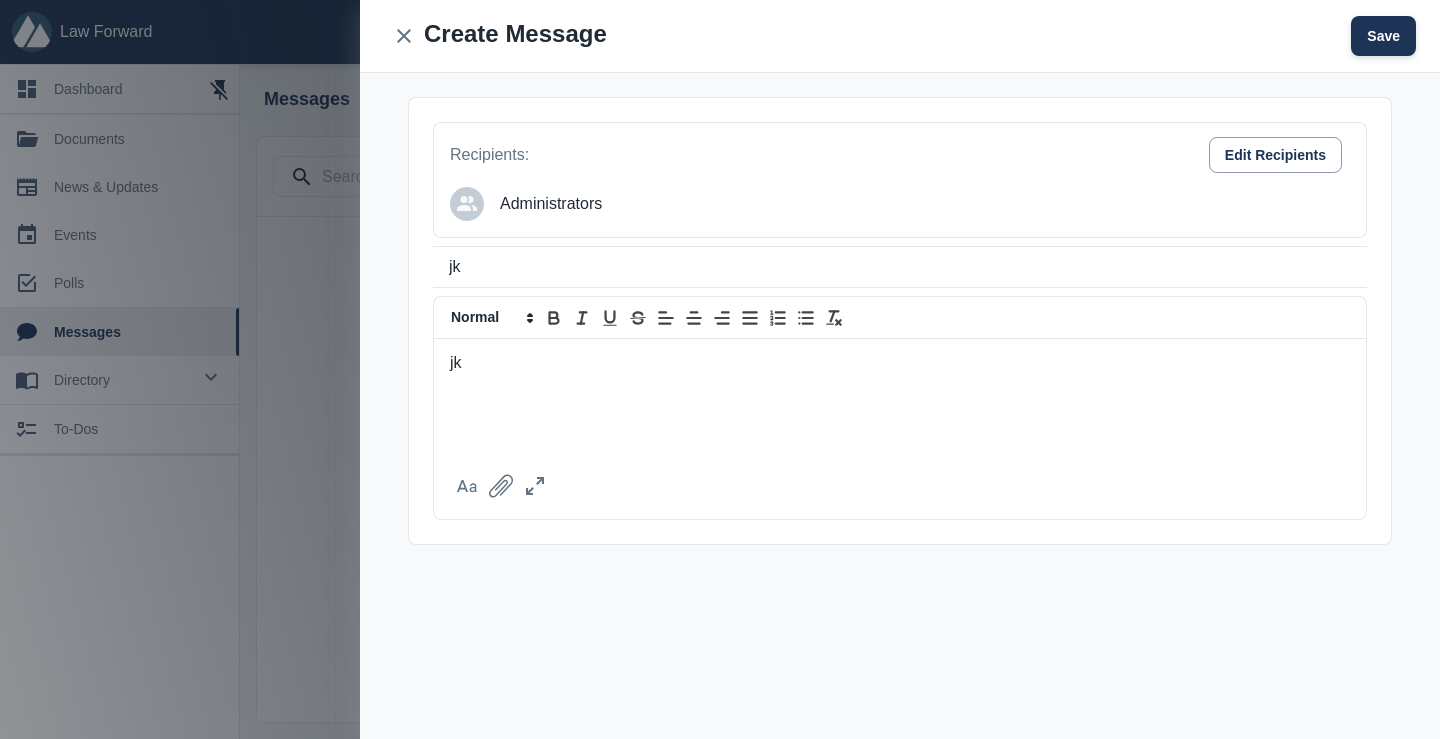 click on "Save" at bounding box center (1383, 36) 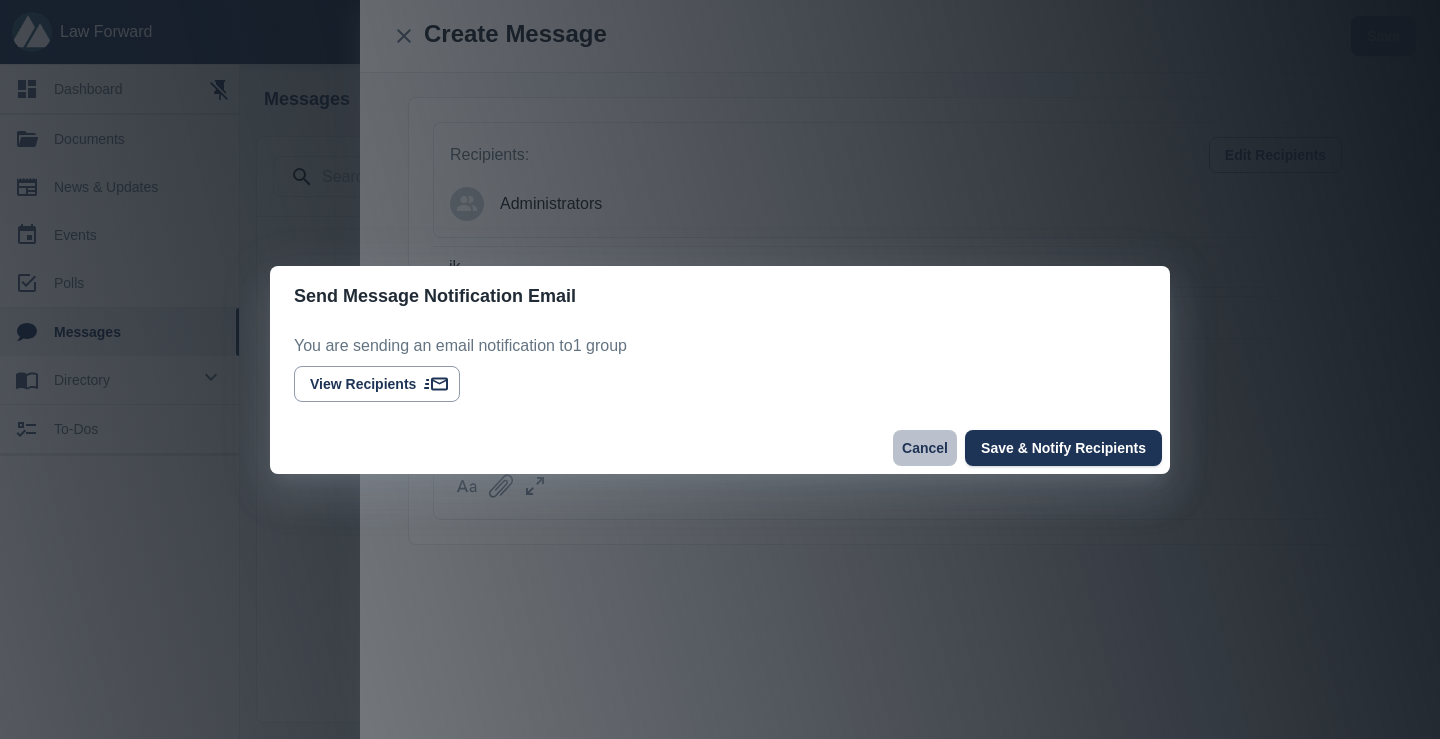 click on "Cancel" at bounding box center (925, 448) 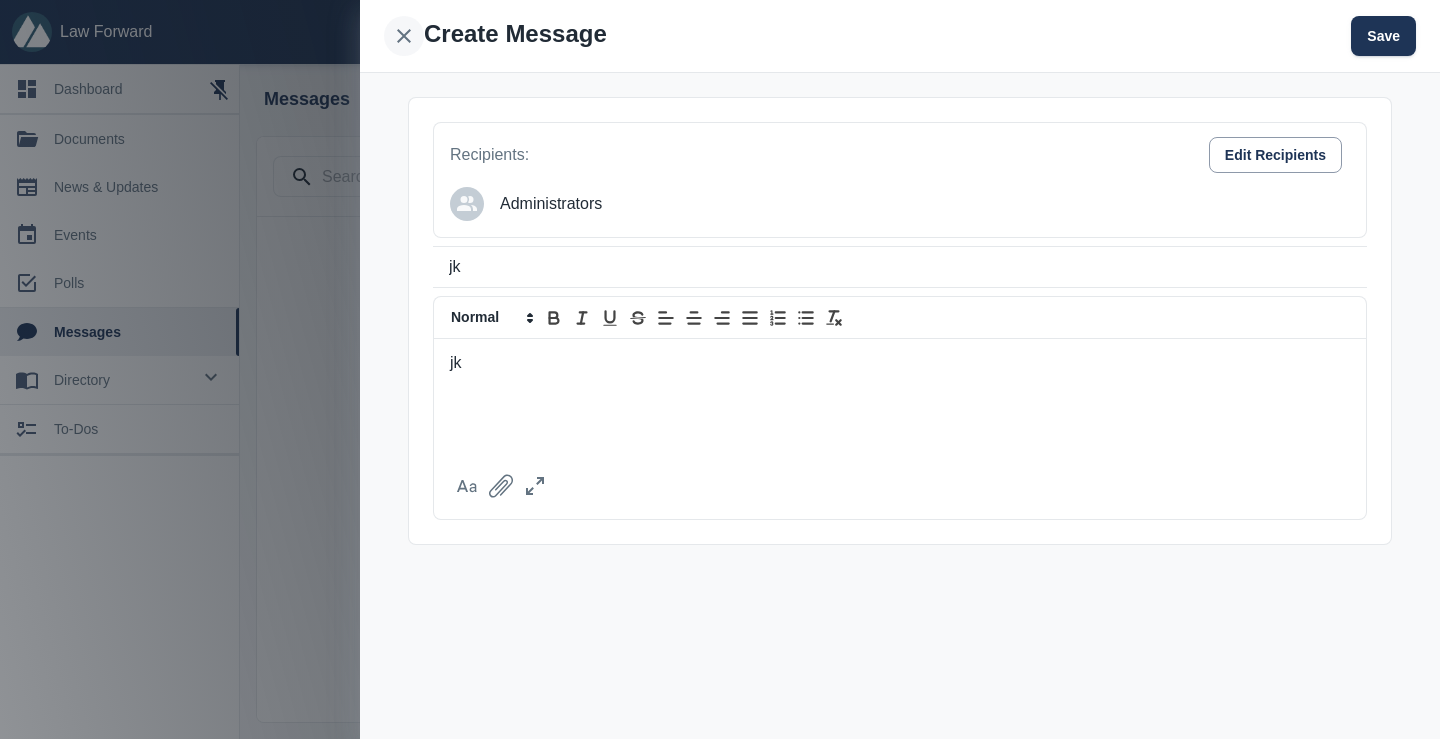 click at bounding box center (404, 36) 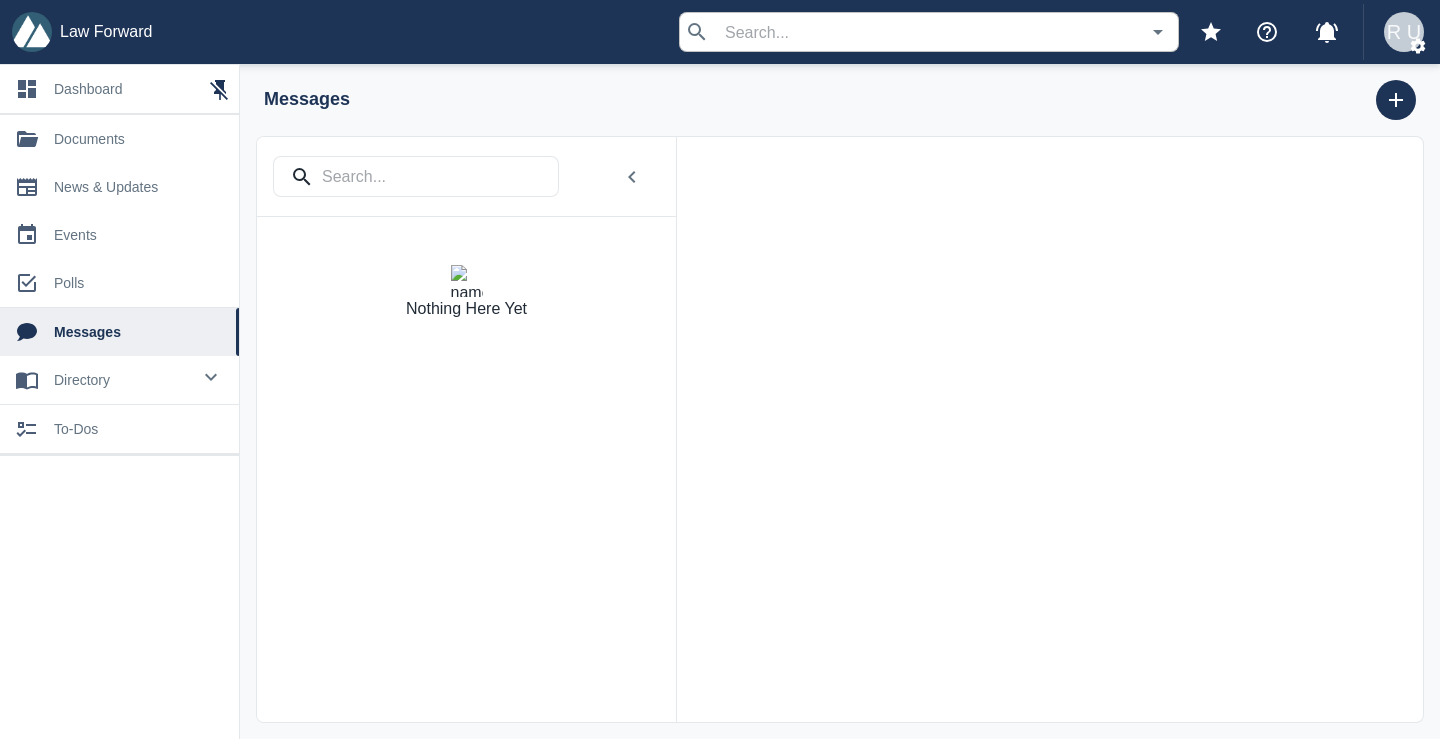 type 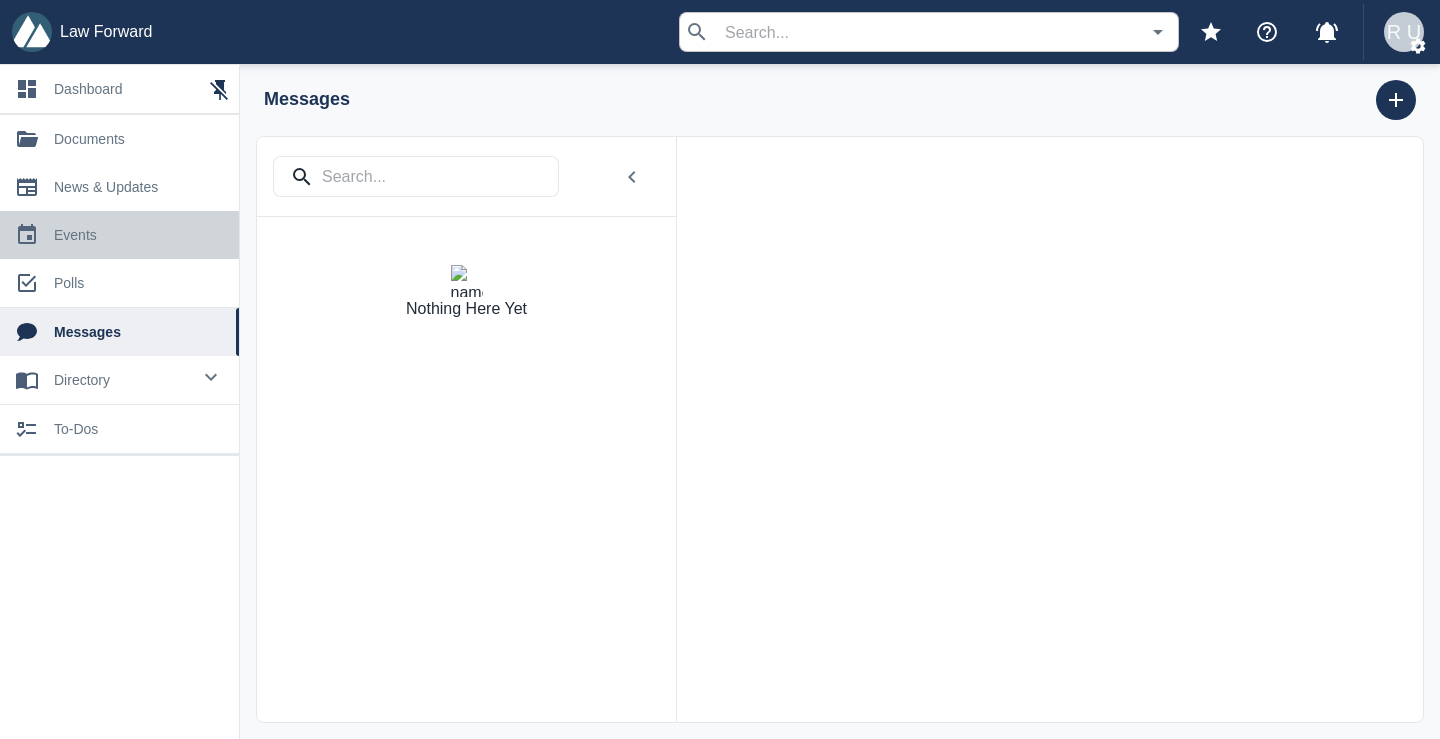 click on "0 events" at bounding box center (119, 235) 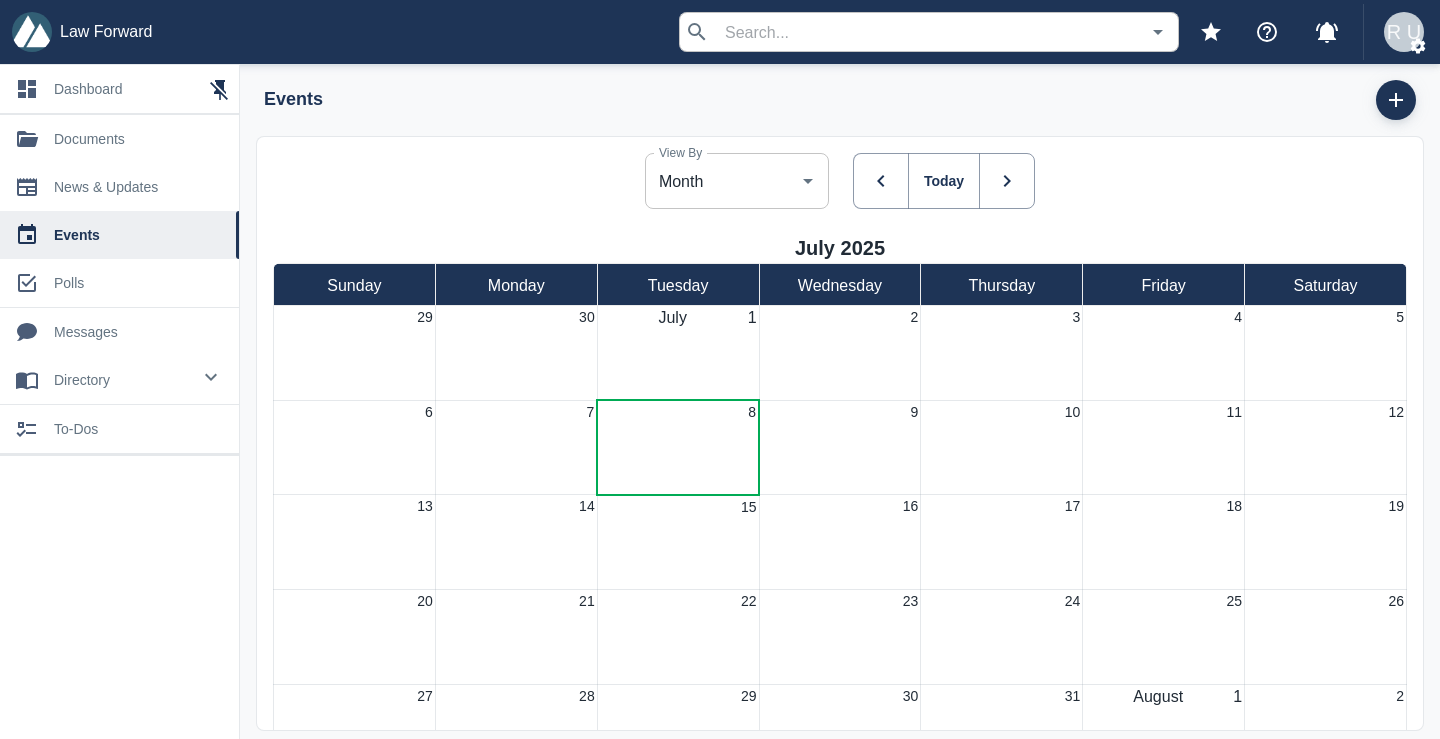 click at bounding box center (1396, 100) 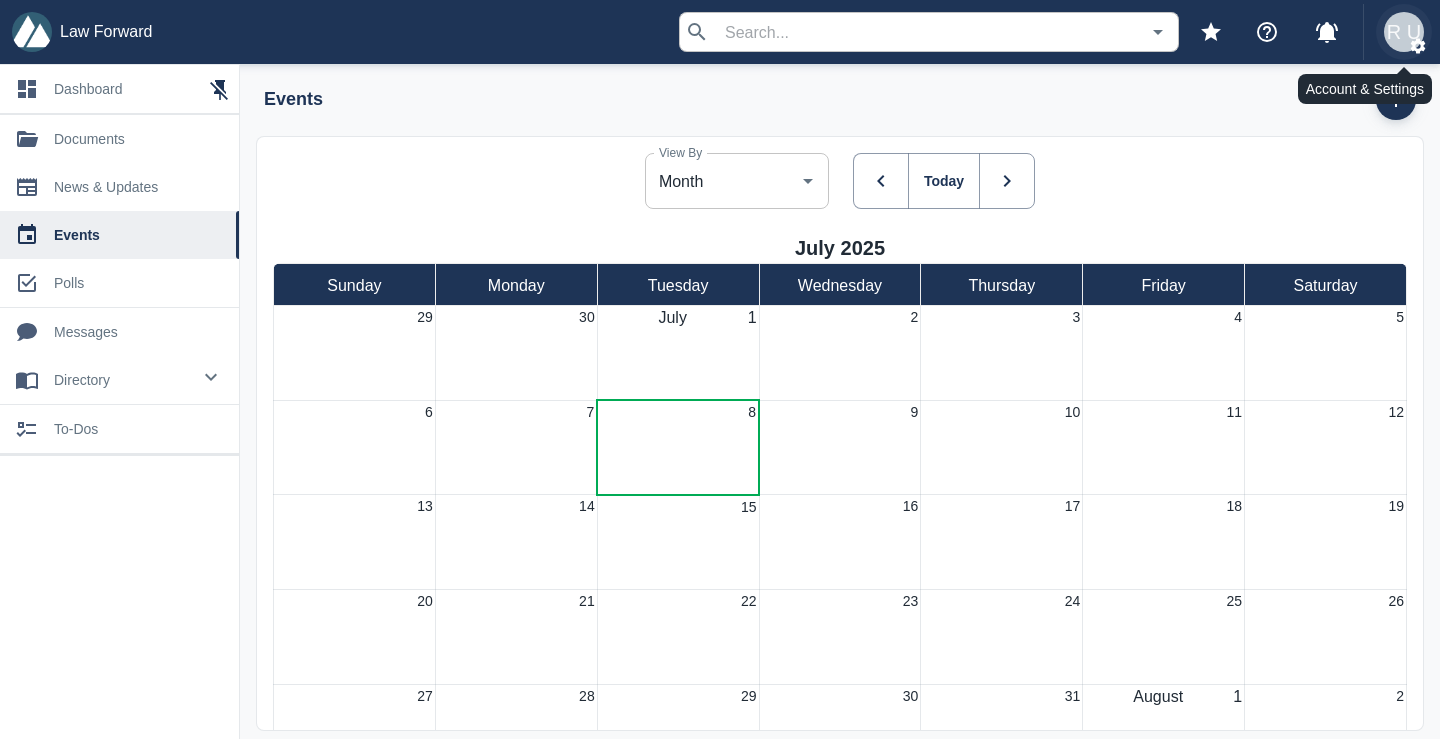 click at bounding box center [1418, 46] 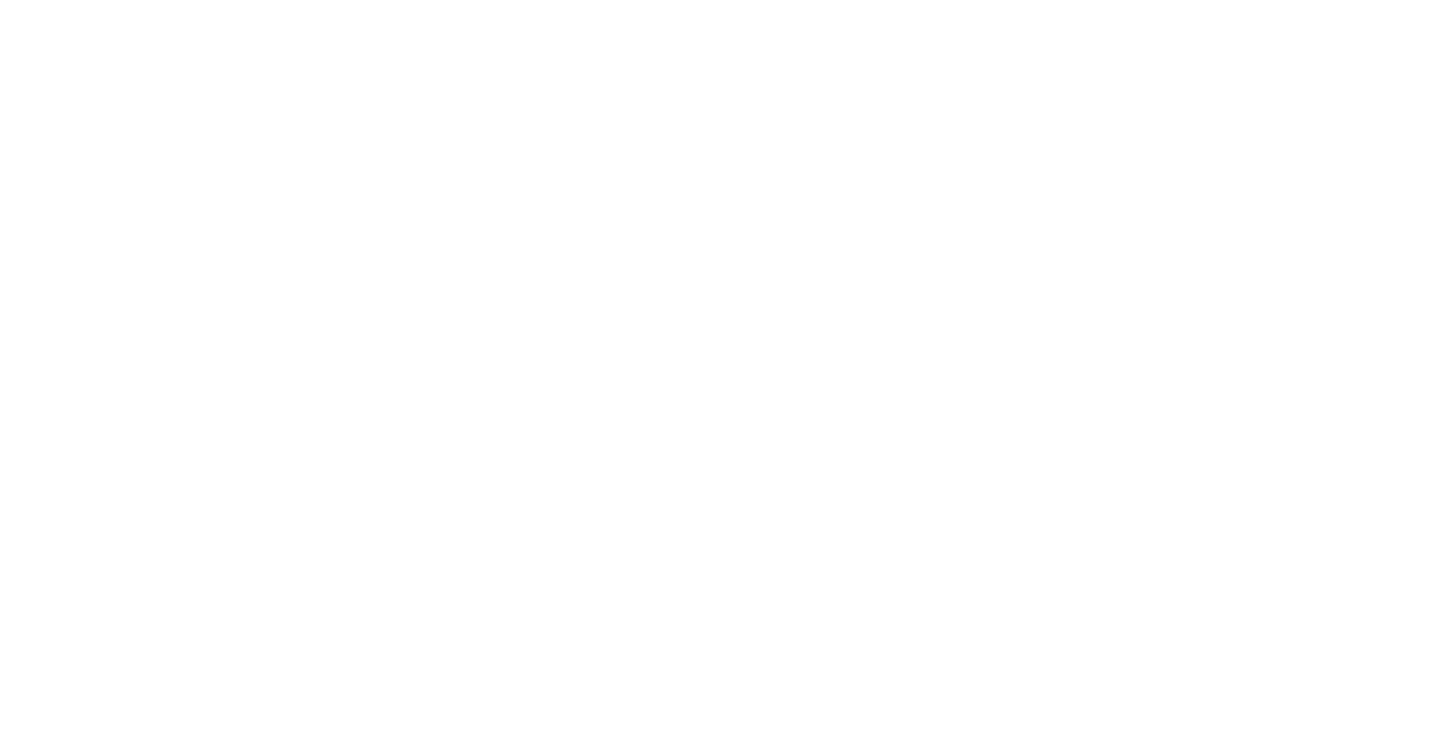 scroll, scrollTop: 0, scrollLeft: 0, axis: both 